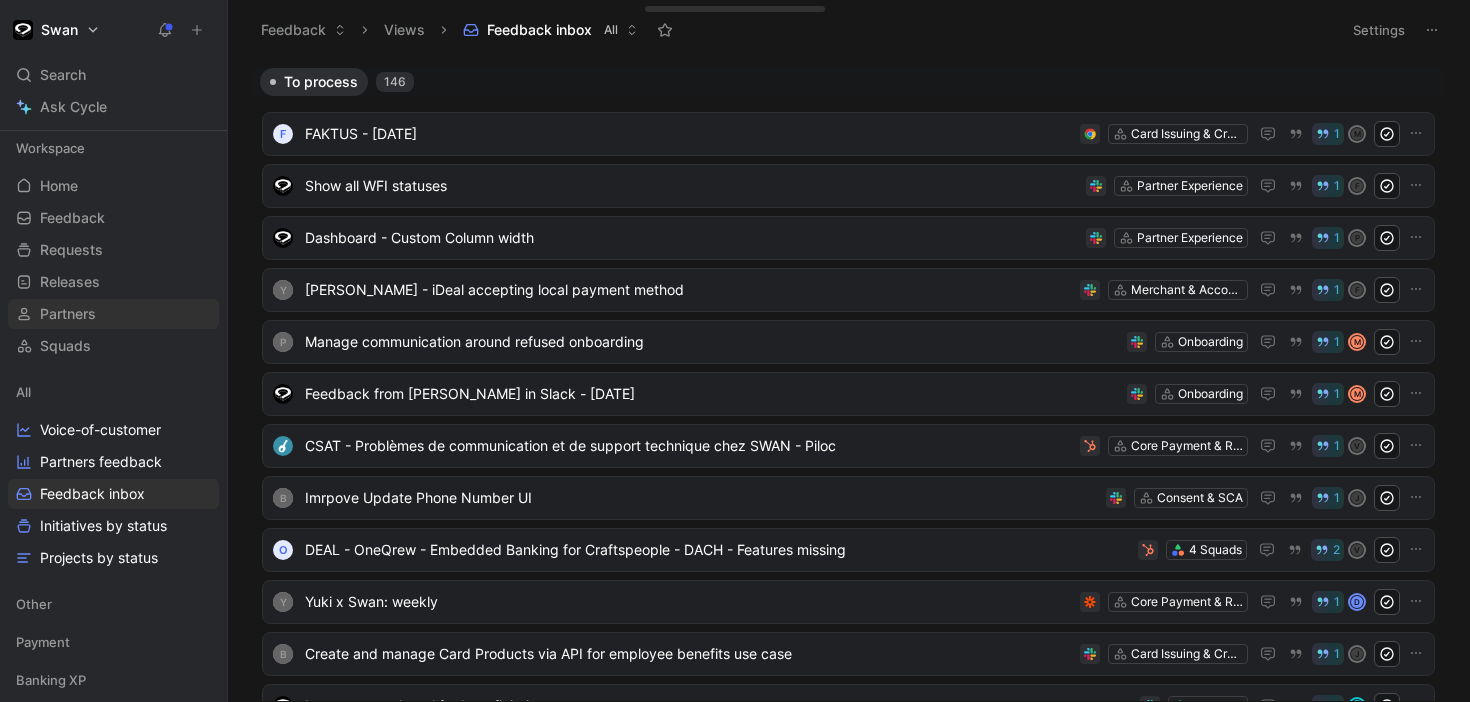 scroll, scrollTop: 0, scrollLeft: 0, axis: both 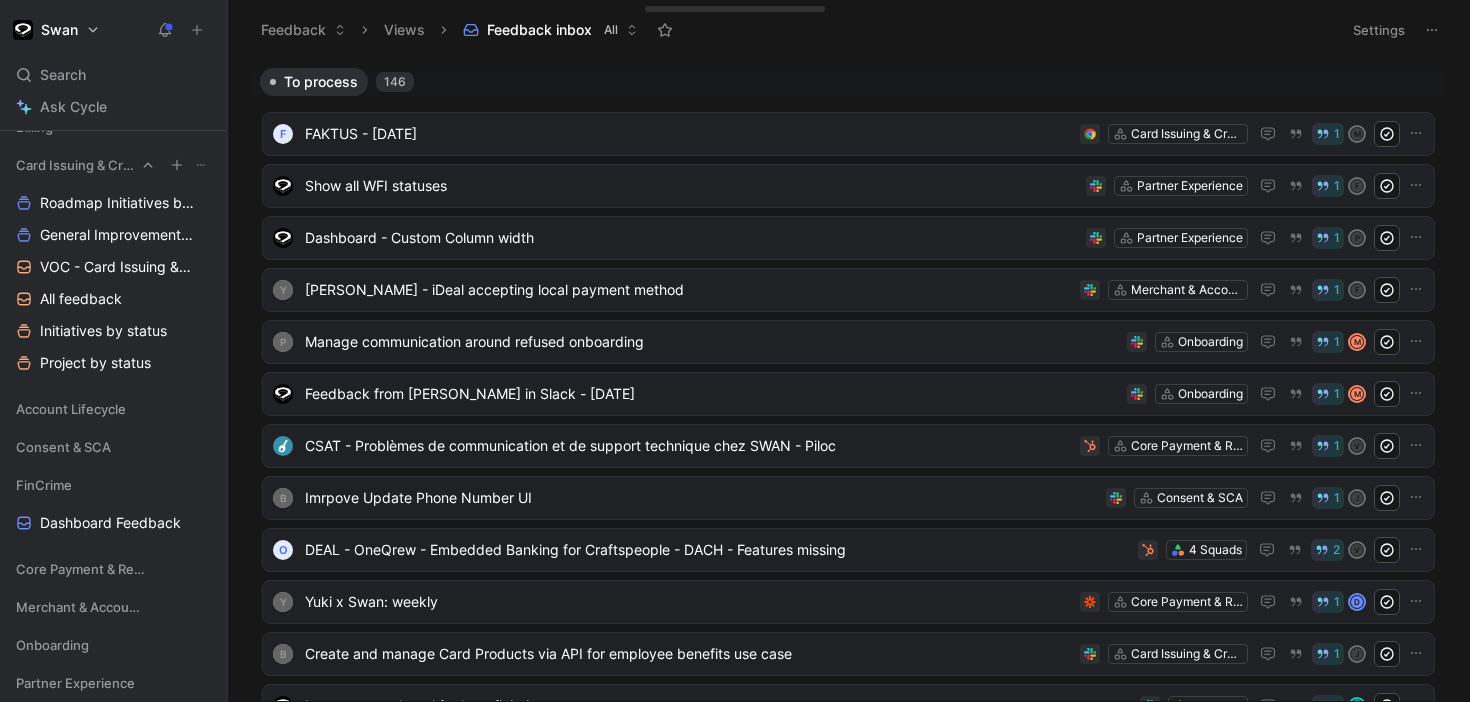 click 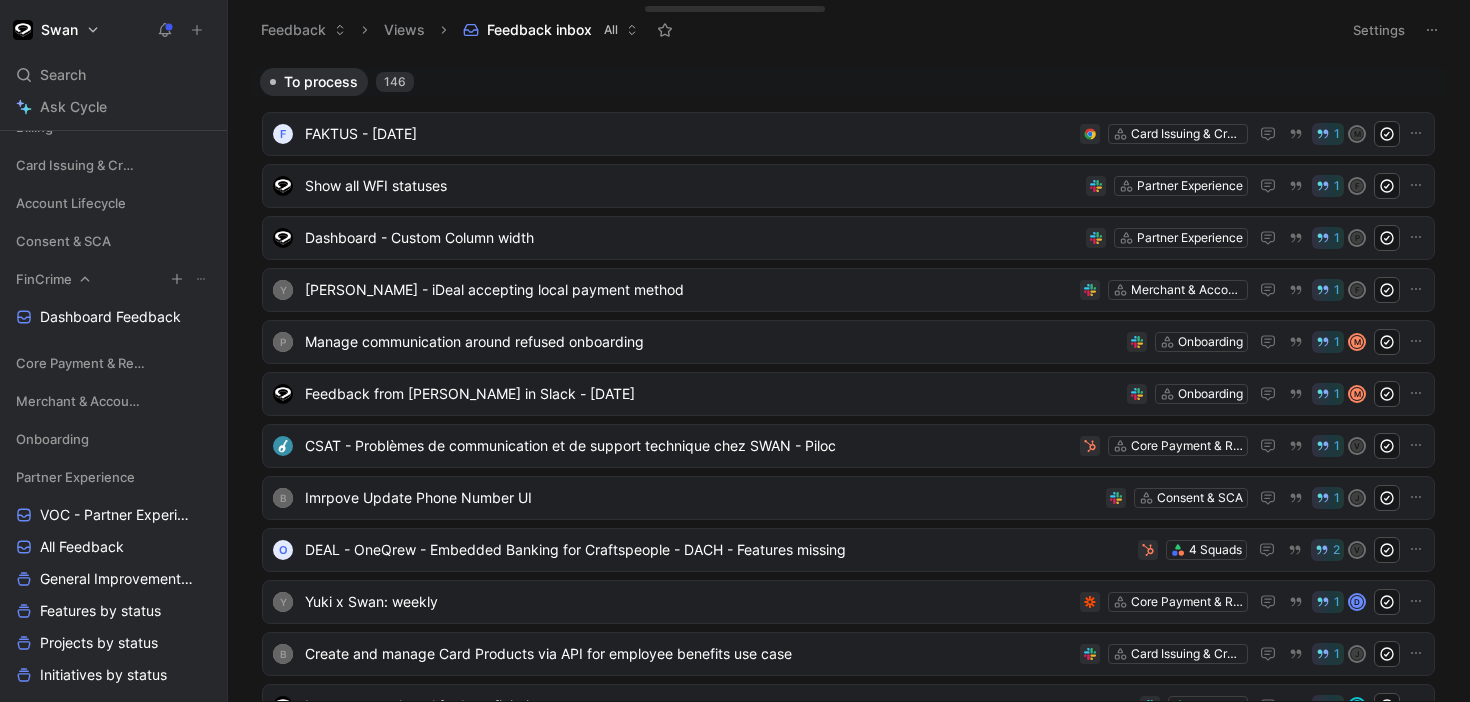 click on "FinCrime" at bounding box center (113, 279) 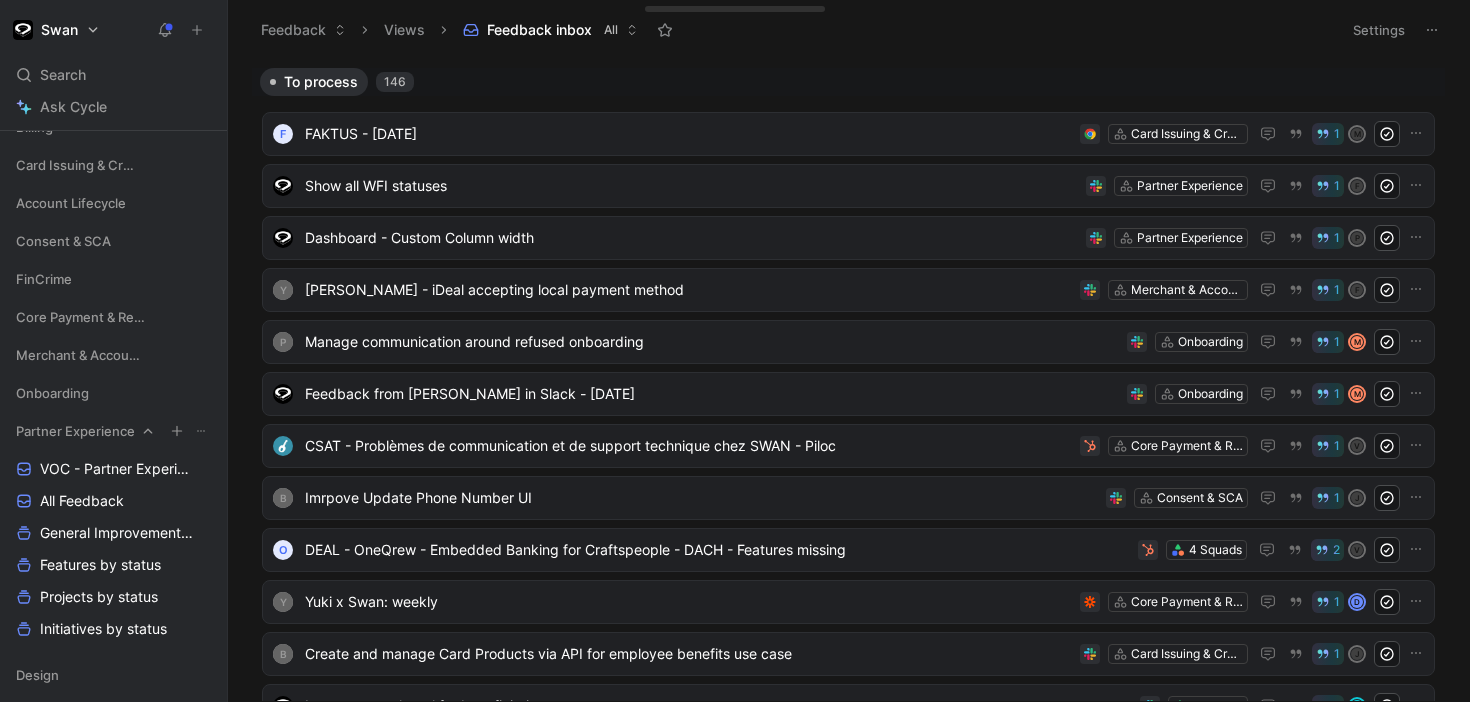click on "Partner Experience" at bounding box center (113, 431) 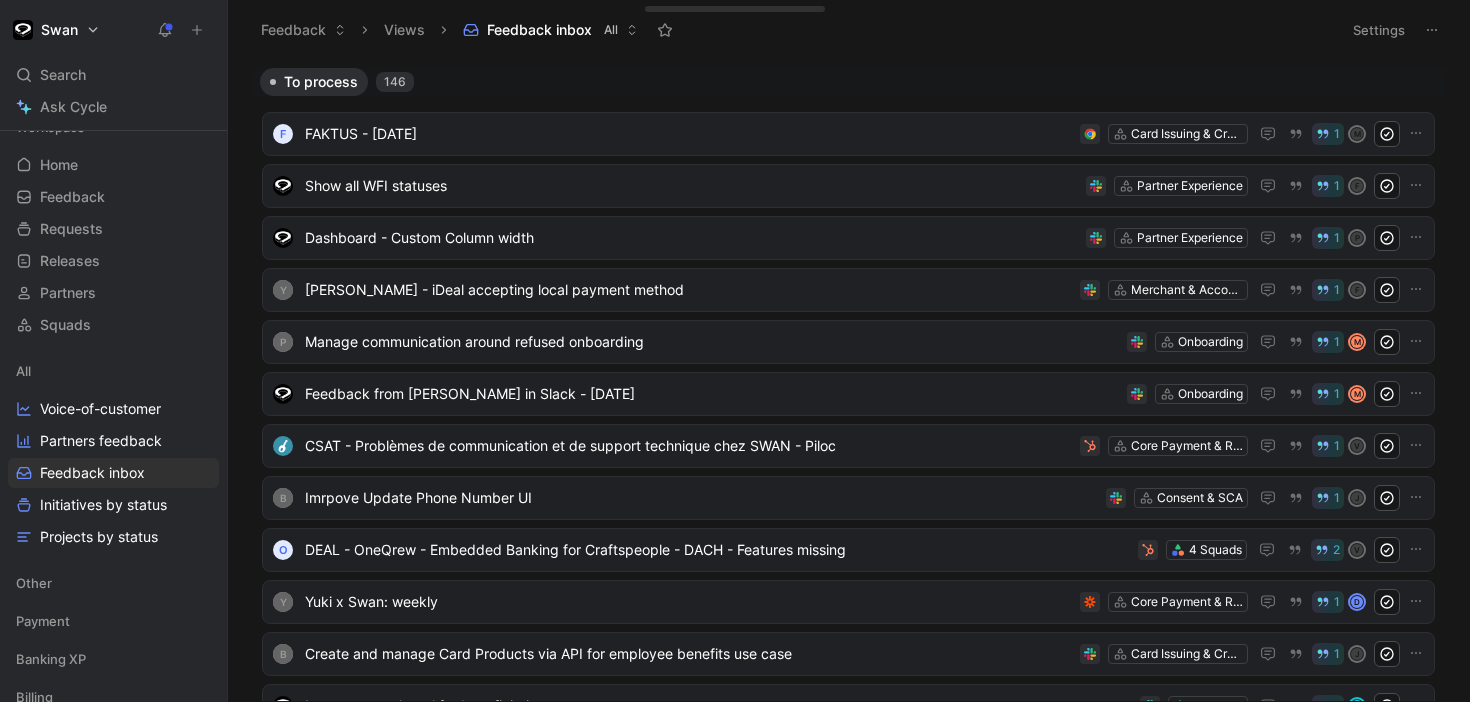 scroll, scrollTop: 0, scrollLeft: 0, axis: both 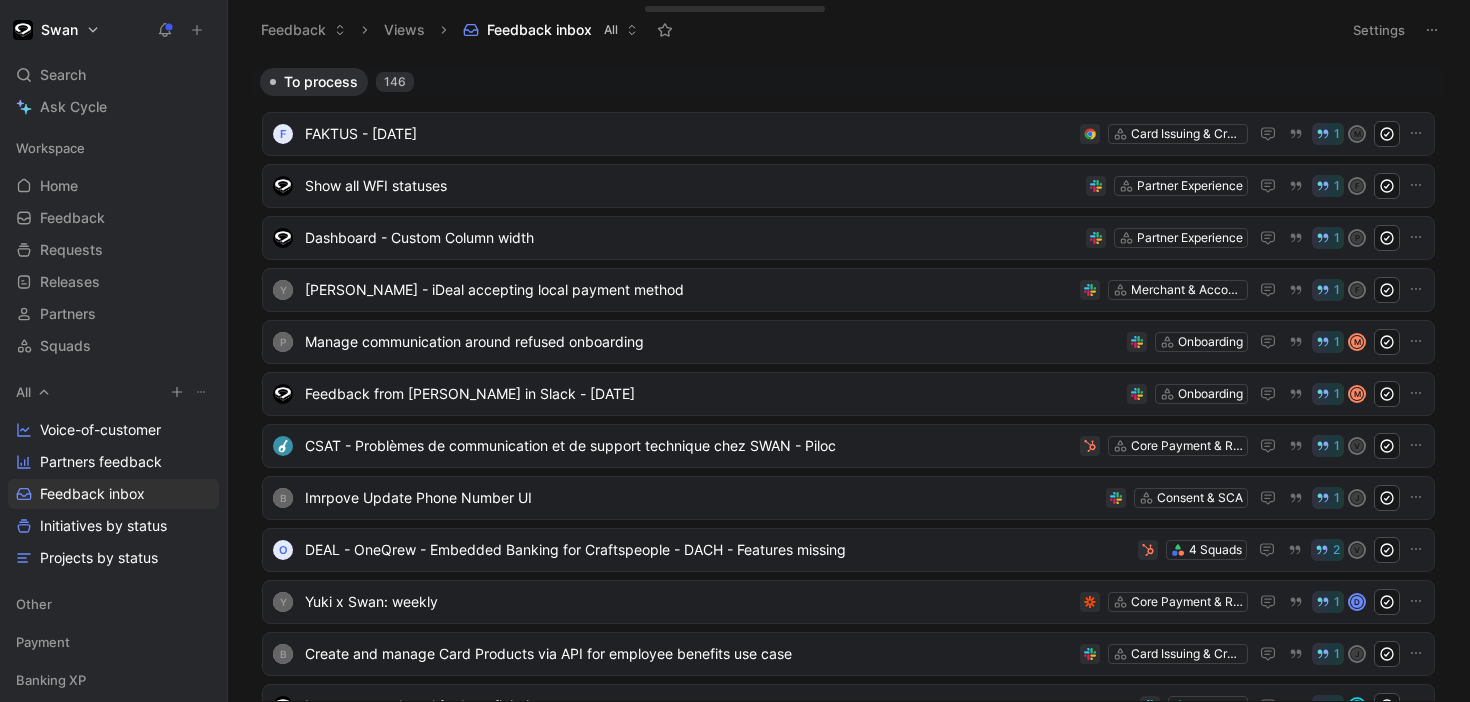 click 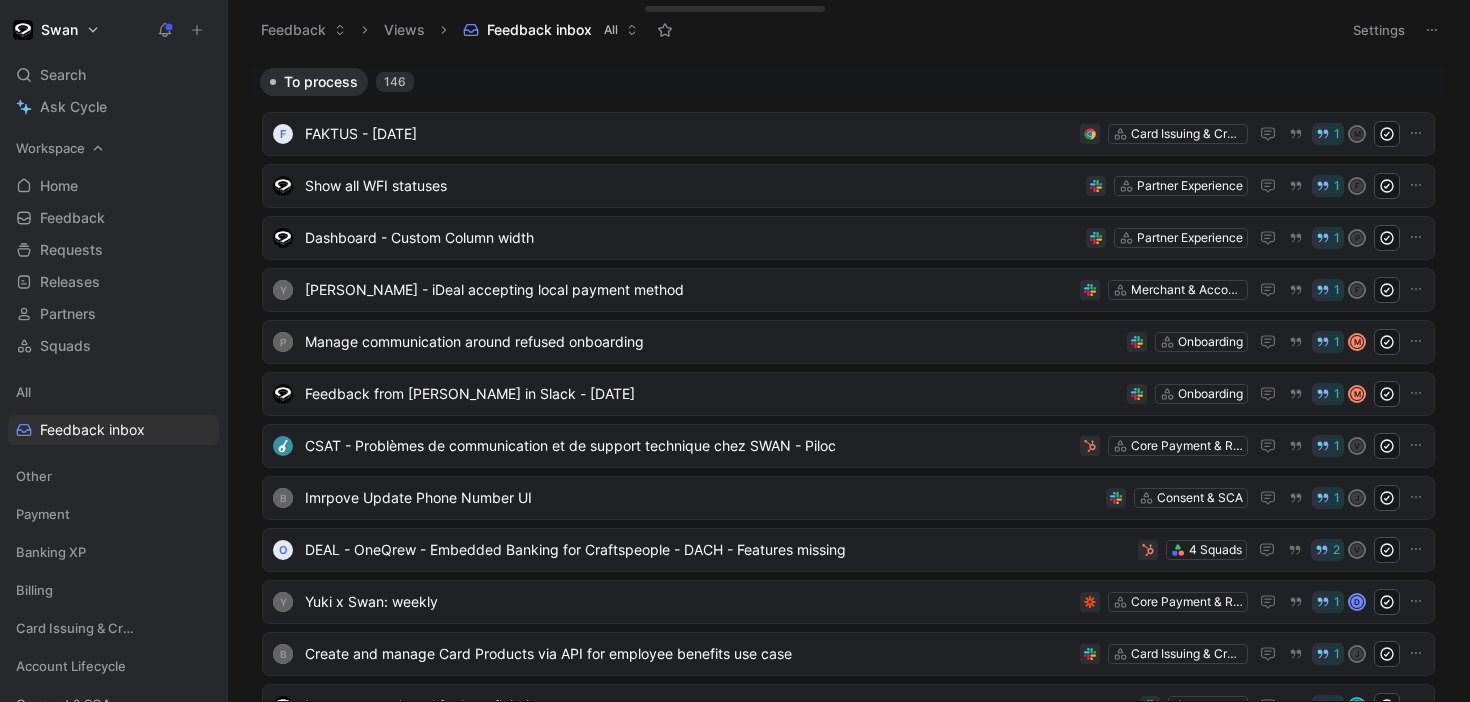 click on "Workspace" at bounding box center (113, 148) 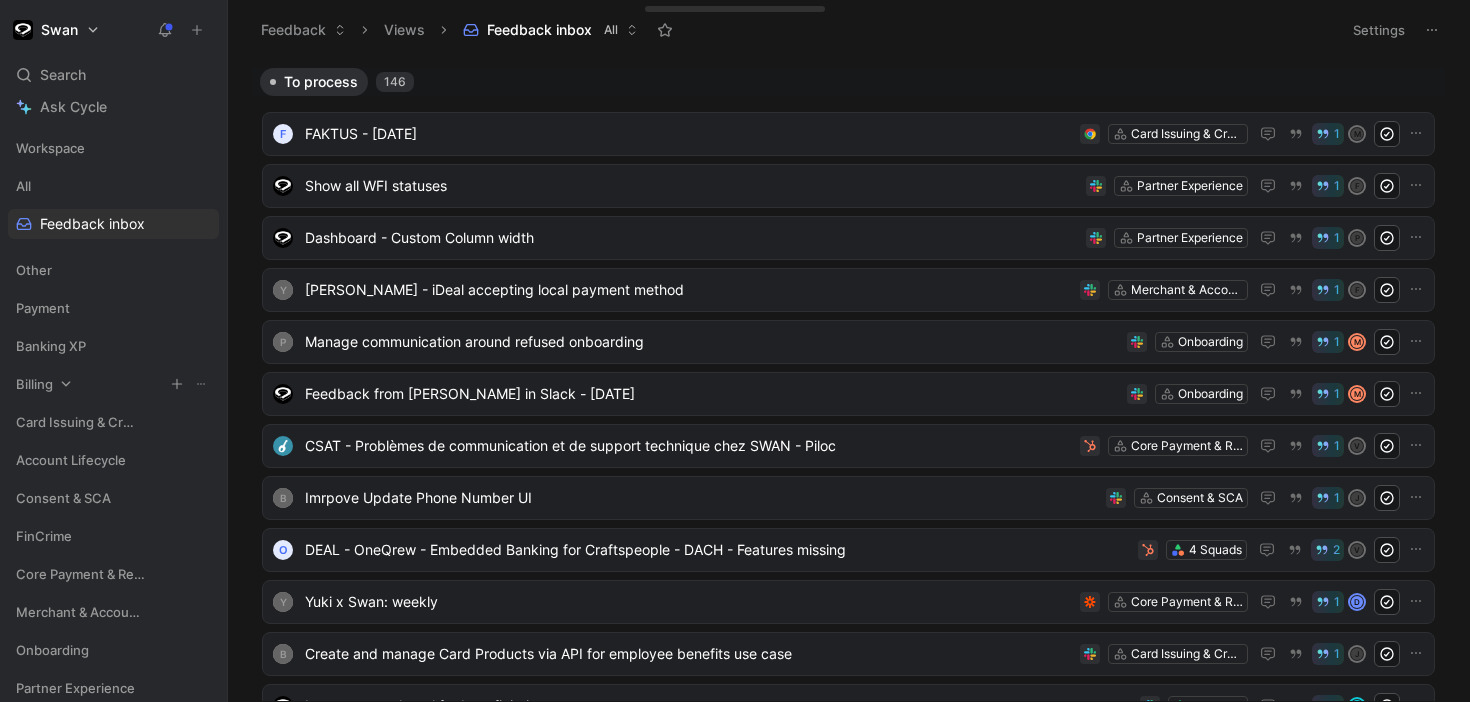 click on "Billing" at bounding box center (34, 384) 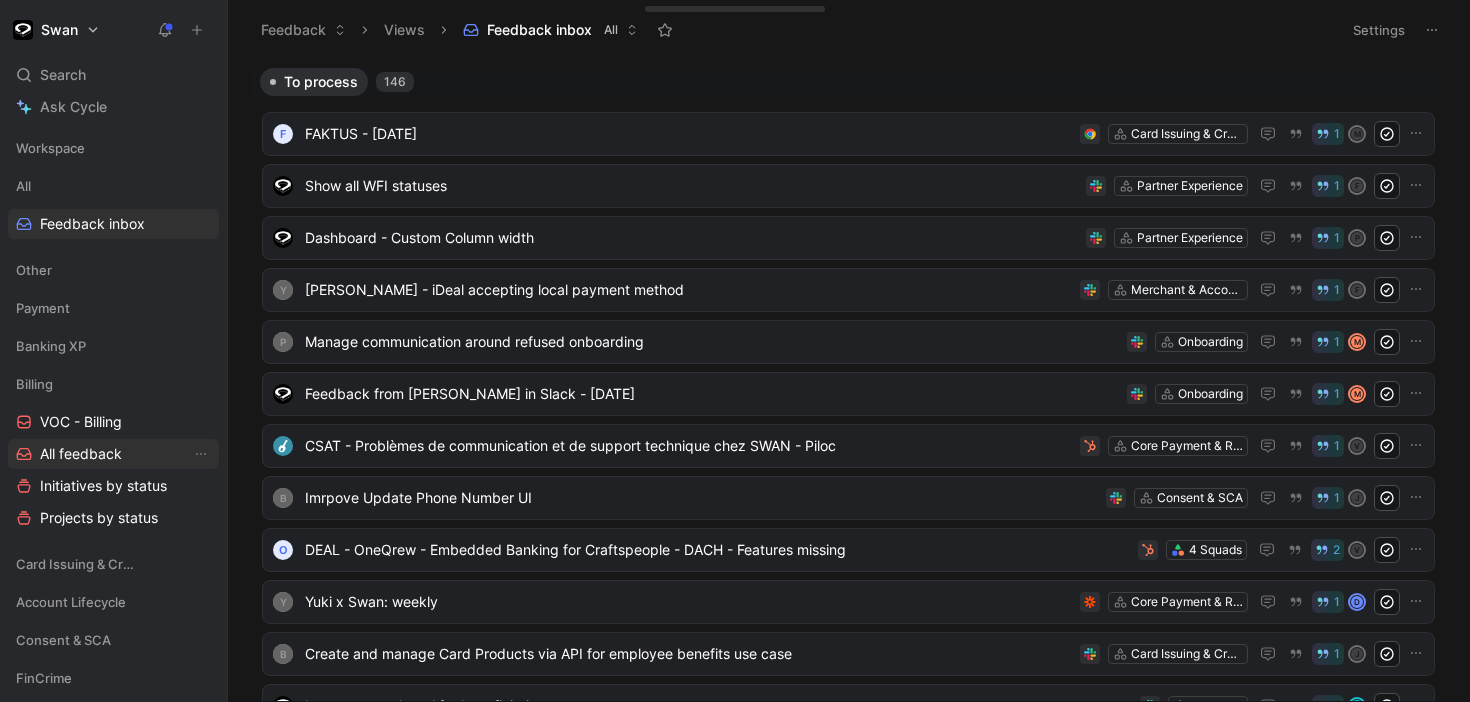 click on "All feedback" at bounding box center (81, 454) 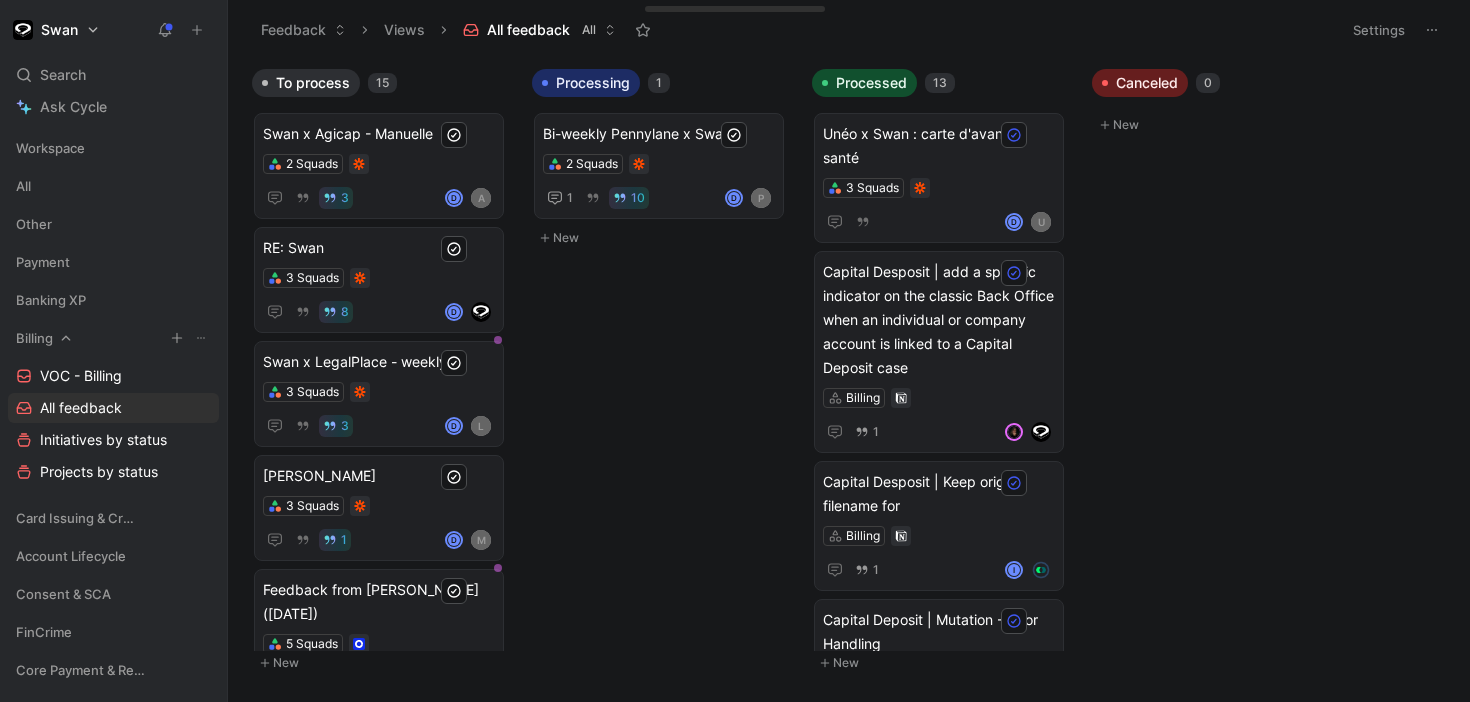 click 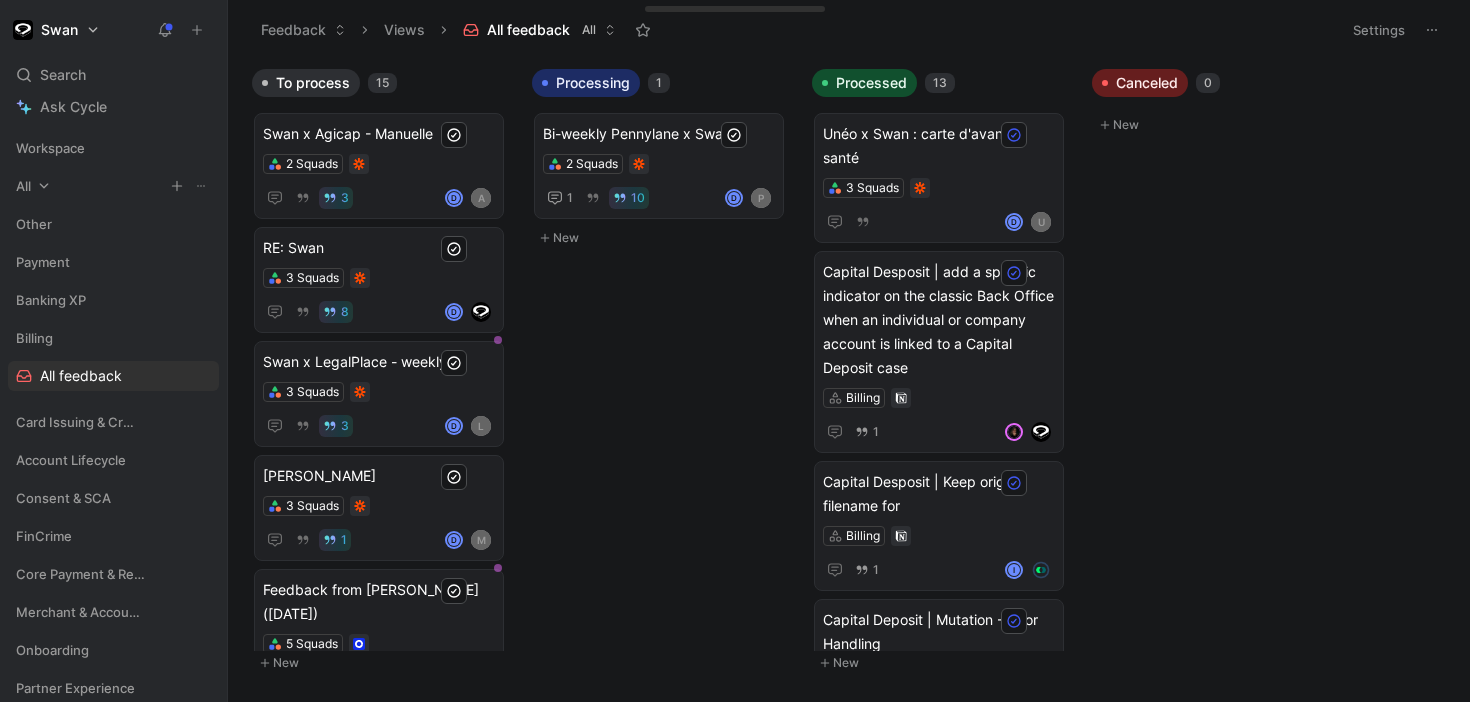 click on "All" at bounding box center [113, 186] 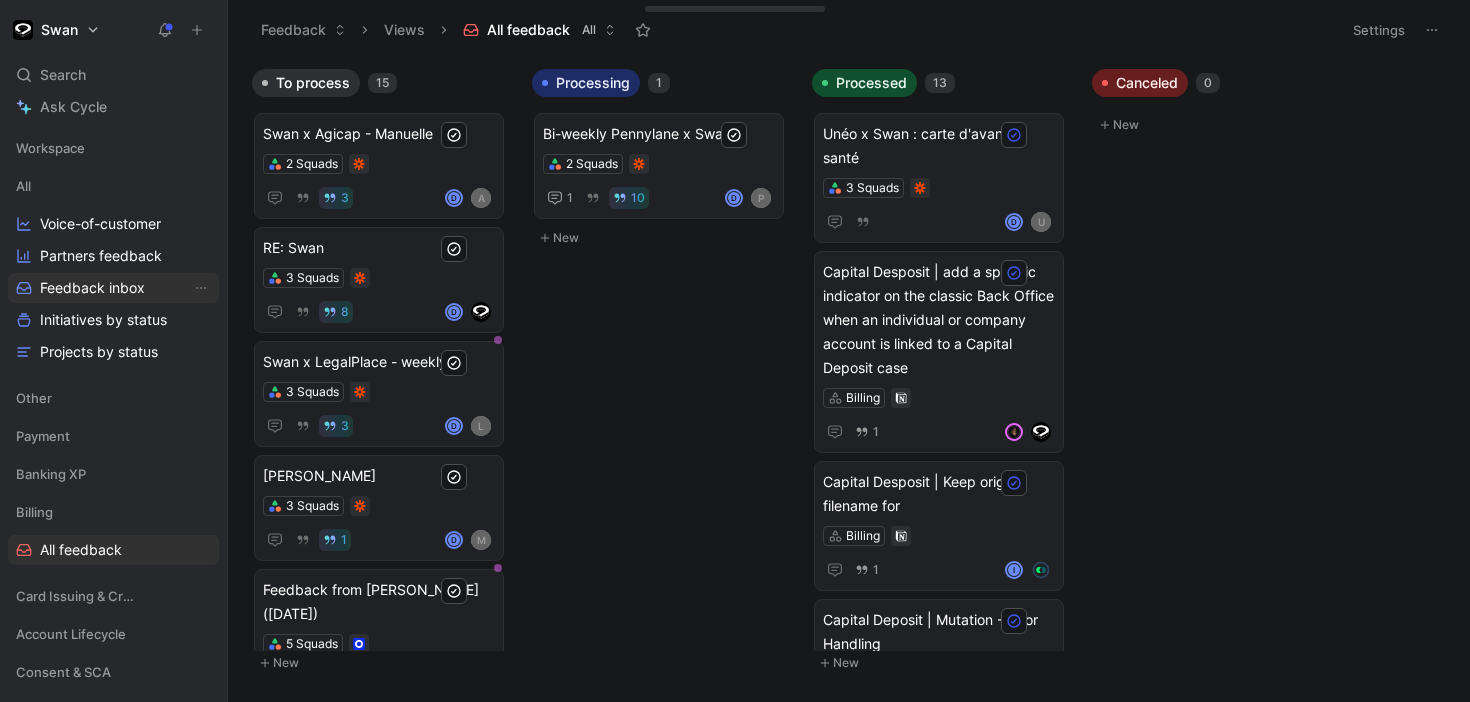 click on "Feedback inbox" at bounding box center [113, 288] 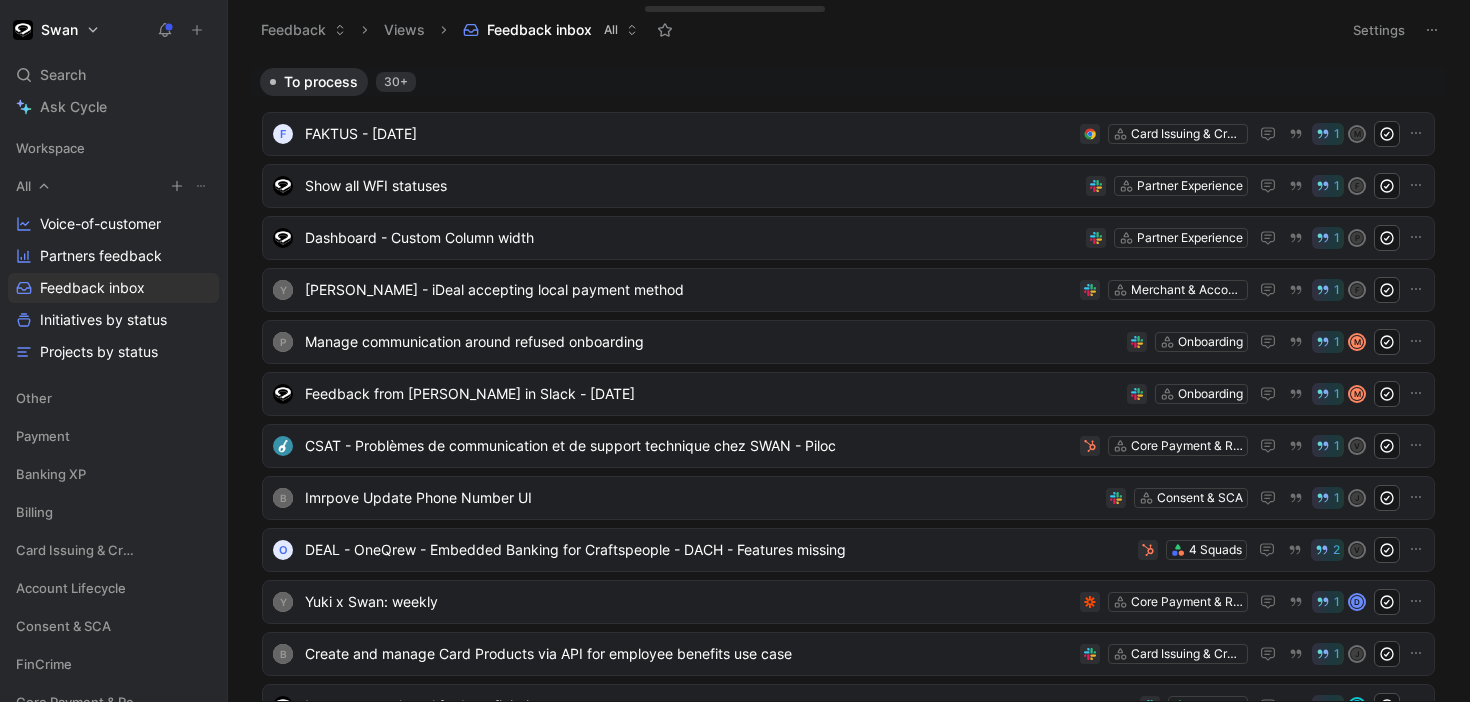 click on "All" at bounding box center (23, 186) 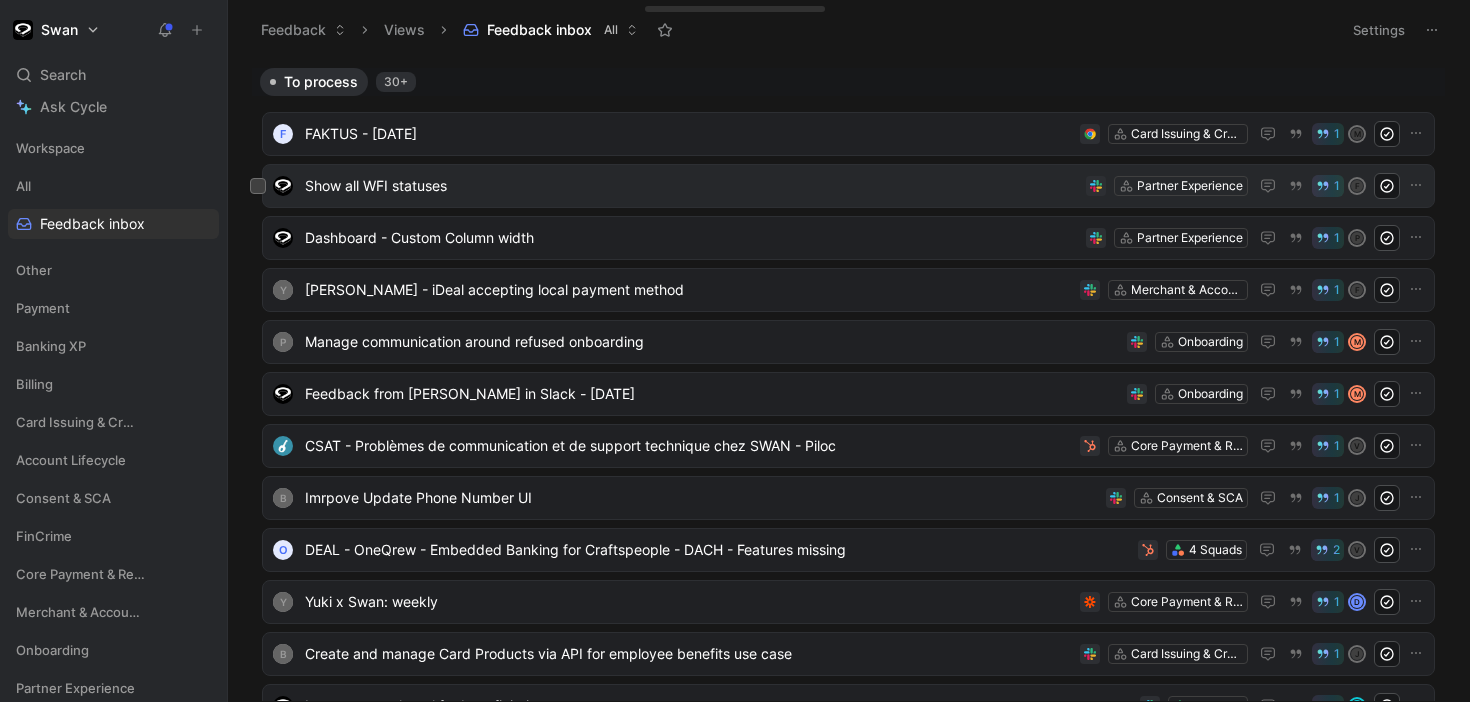 click on "Show all WFI statuses" at bounding box center (691, 186) 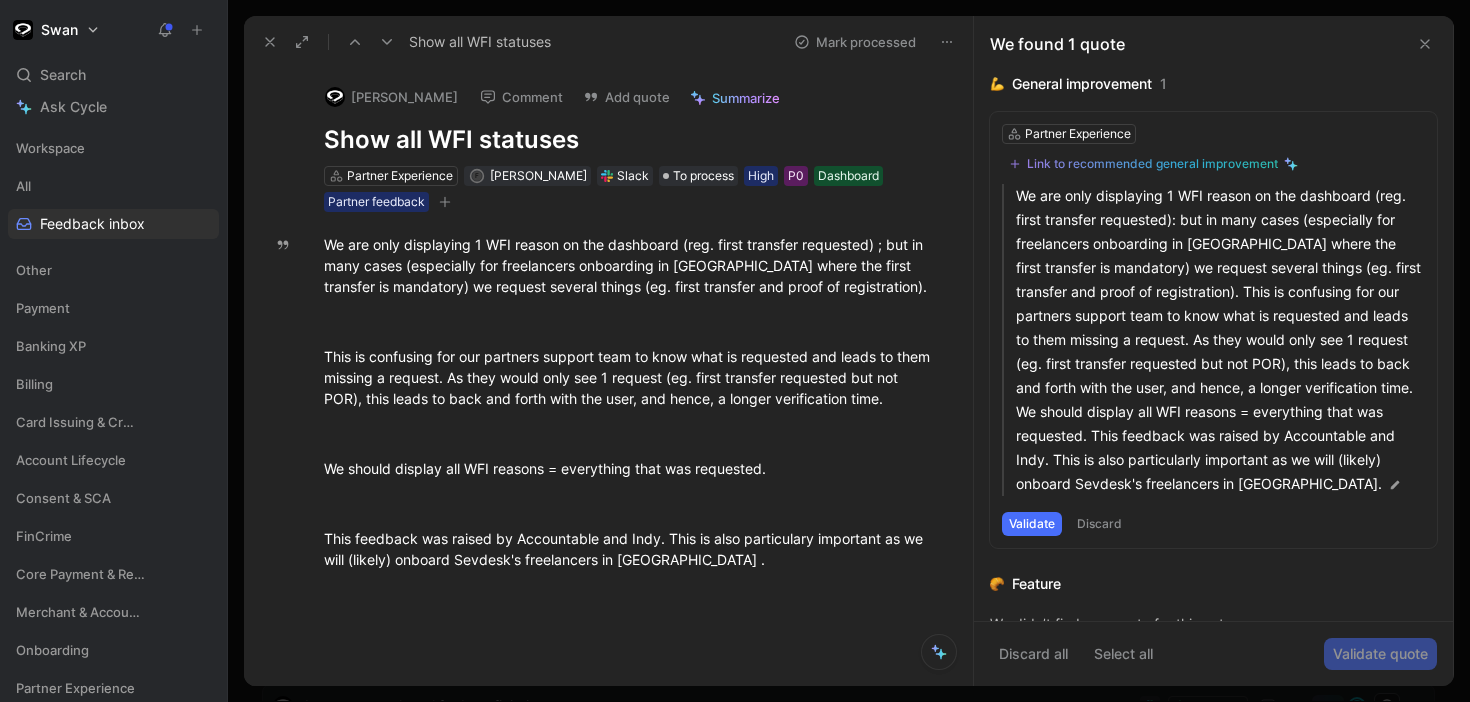 click at bounding box center [387, 42] 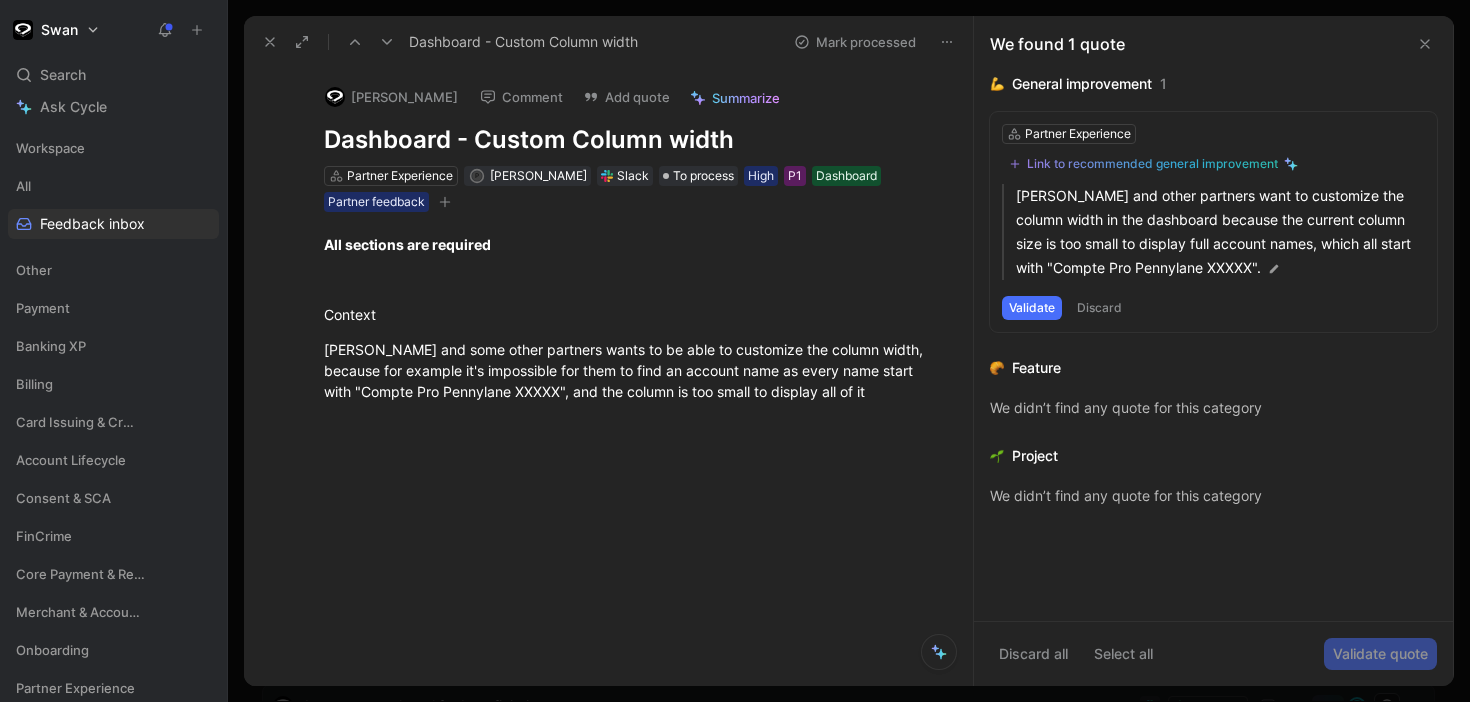click at bounding box center [387, 42] 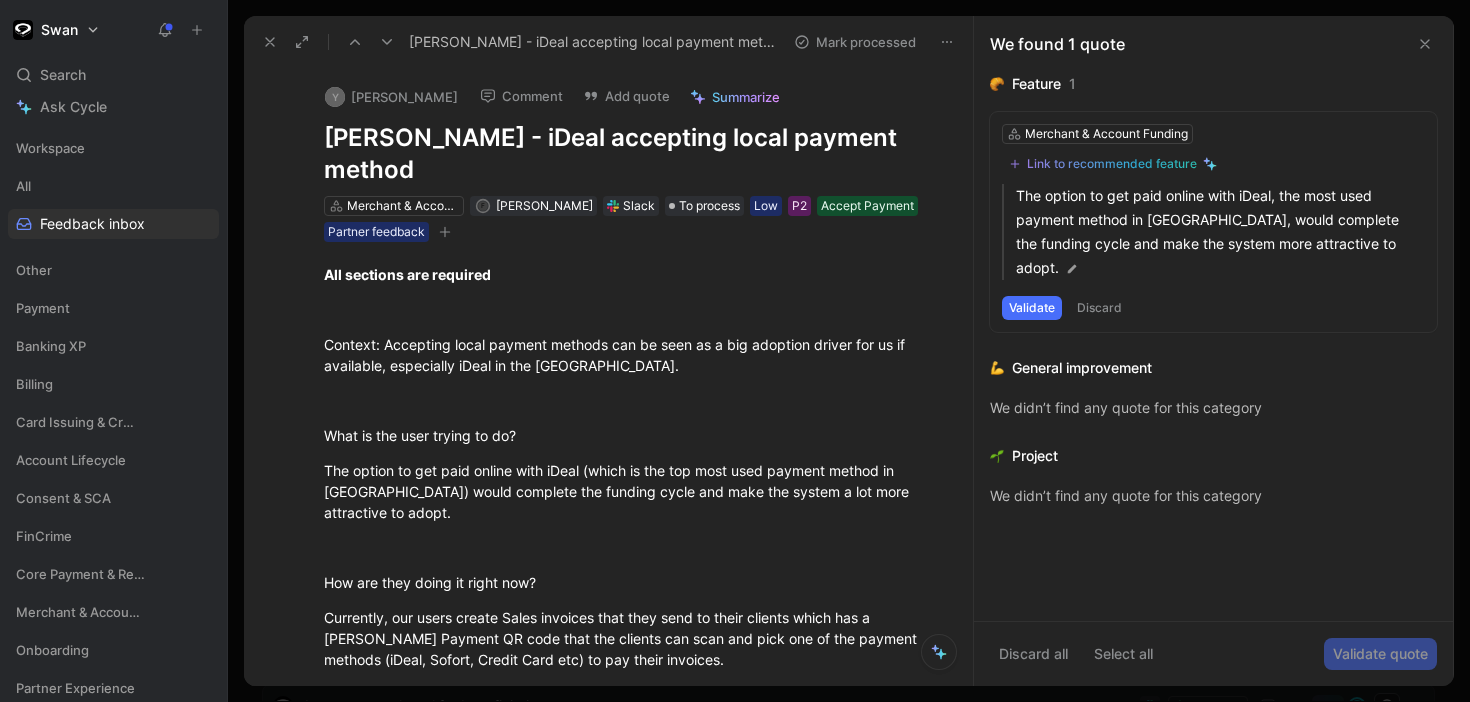 click at bounding box center [387, 42] 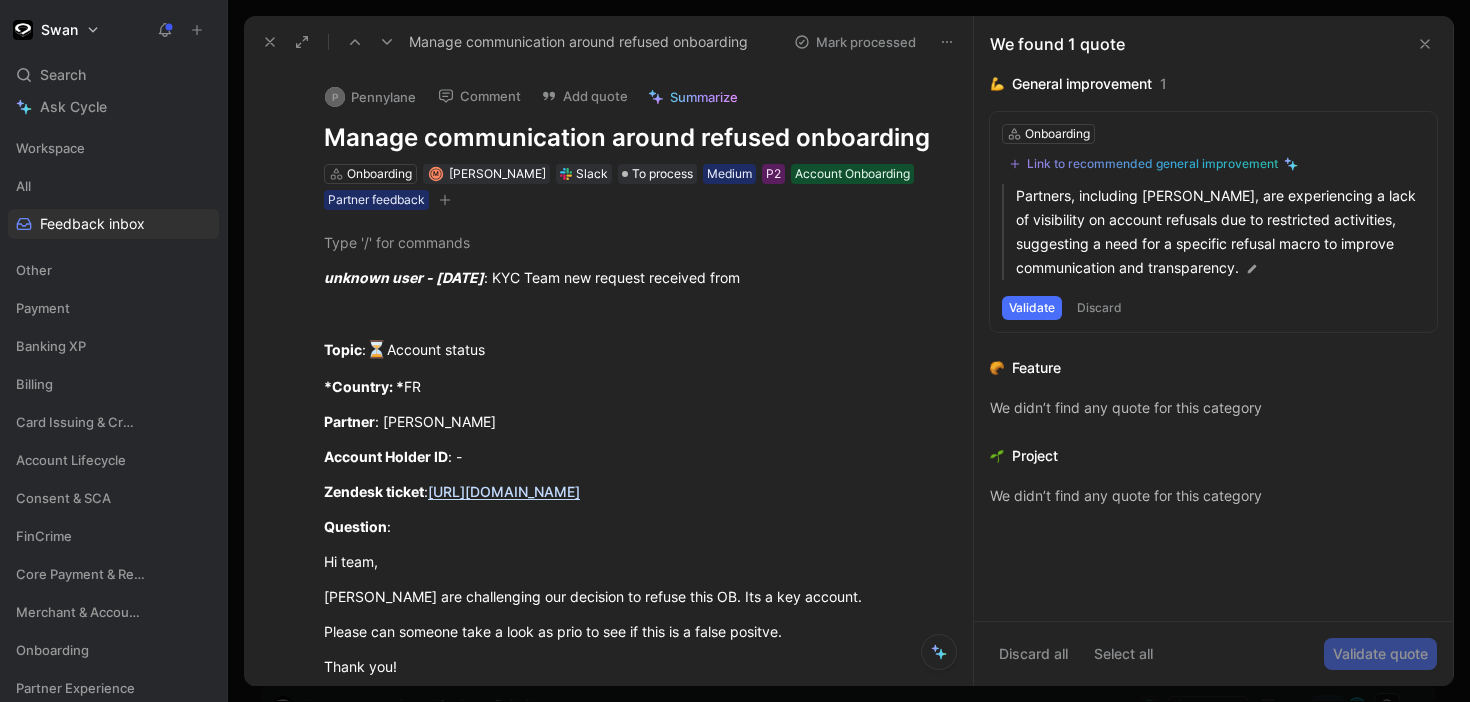click at bounding box center [387, 42] 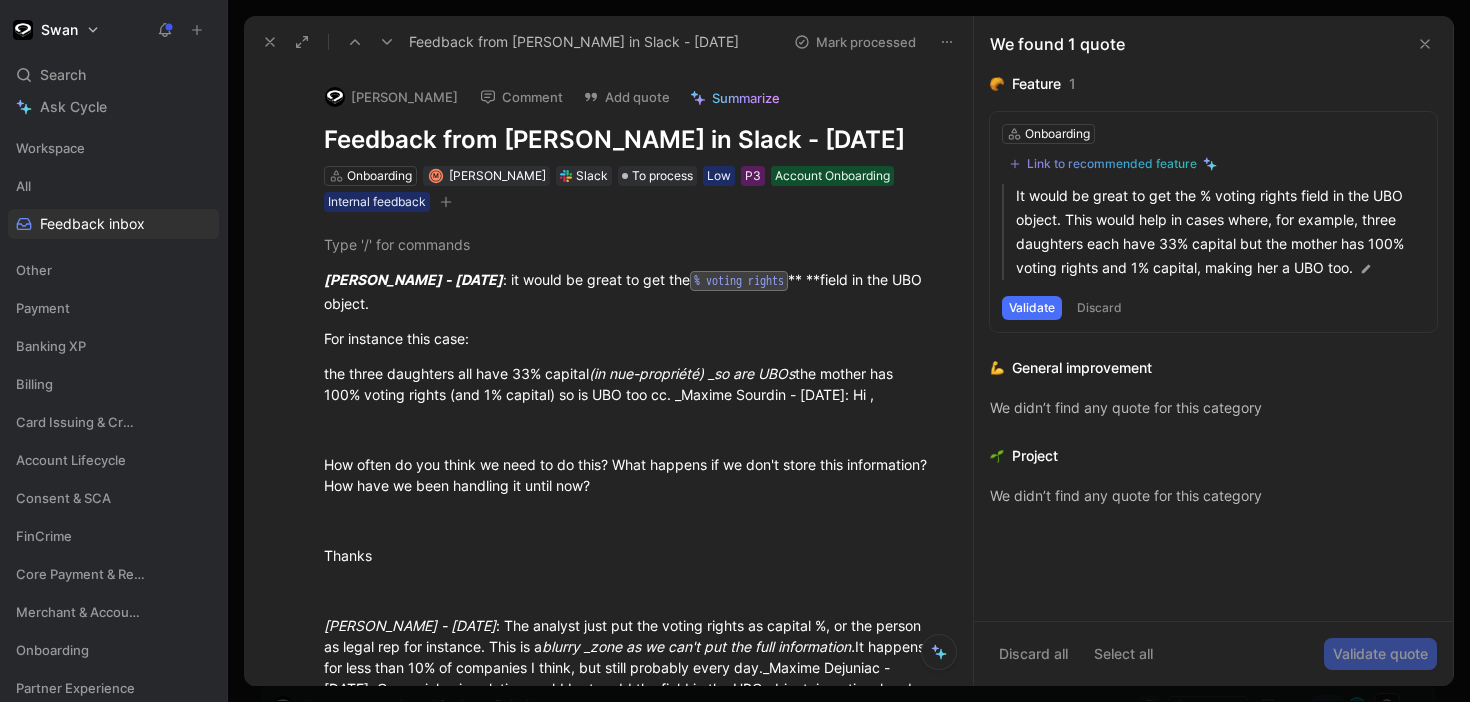 click at bounding box center [387, 42] 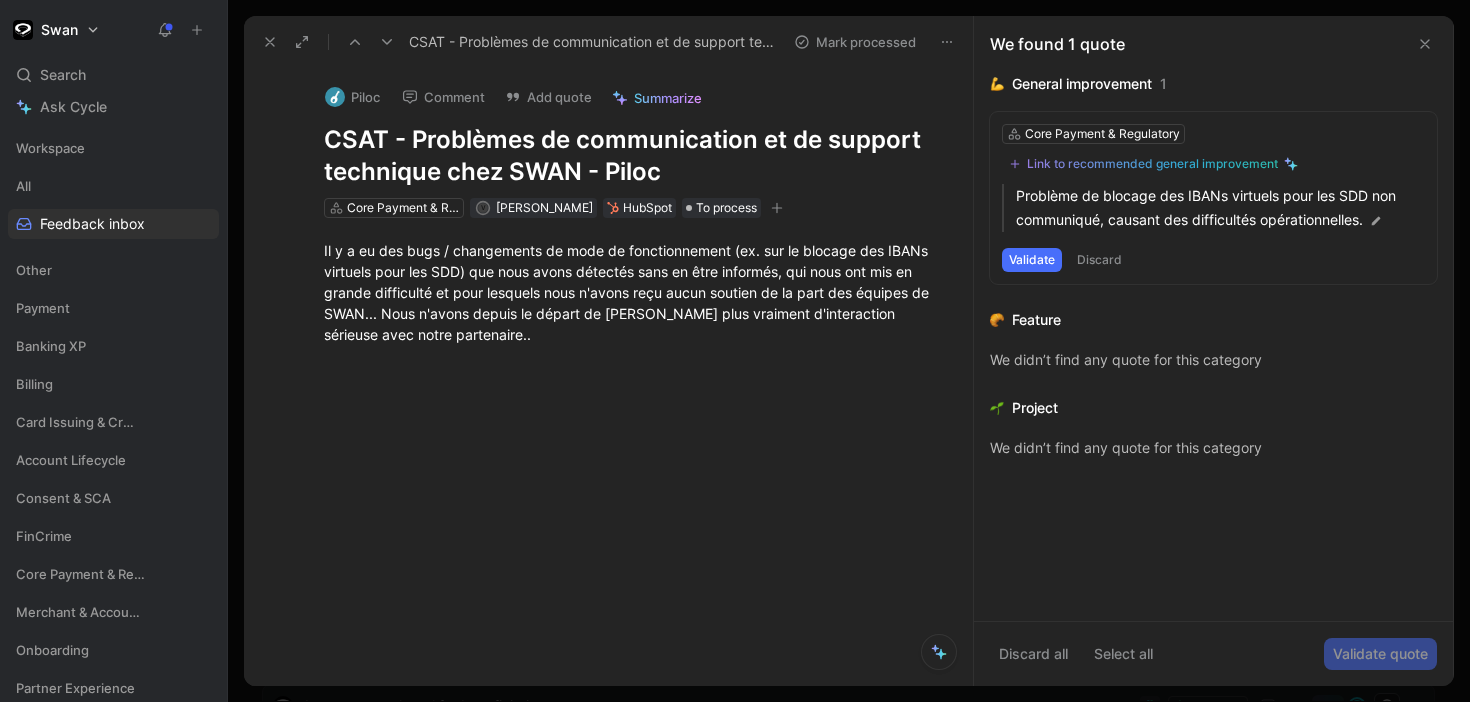 click at bounding box center (387, 42) 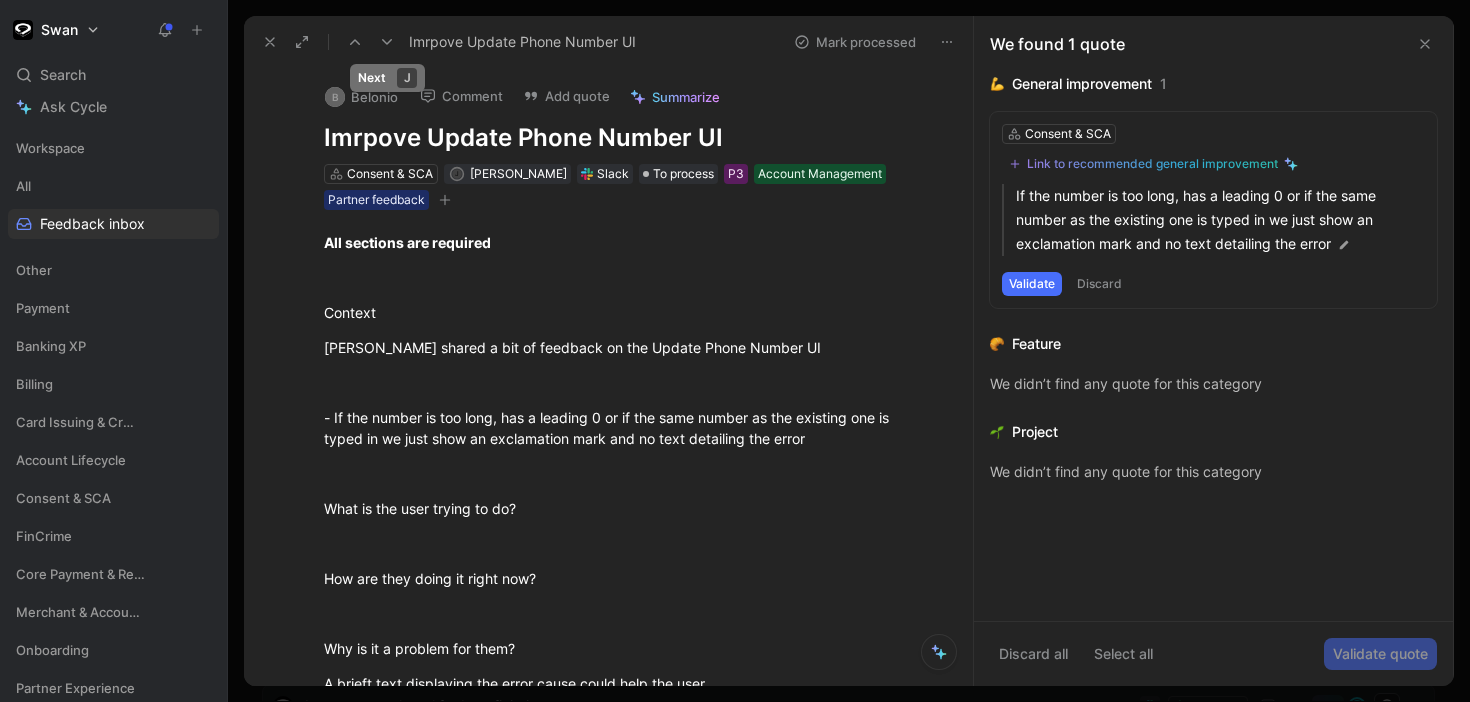 click 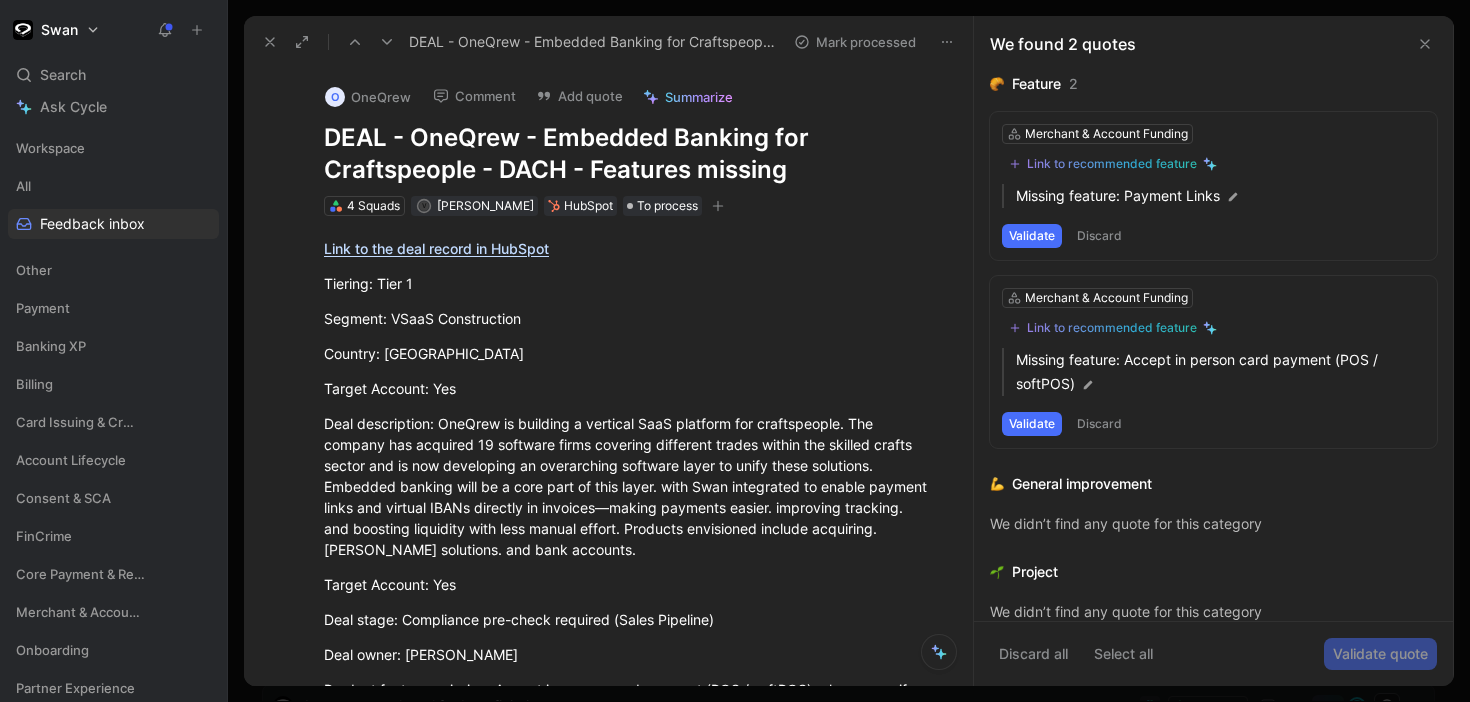 click 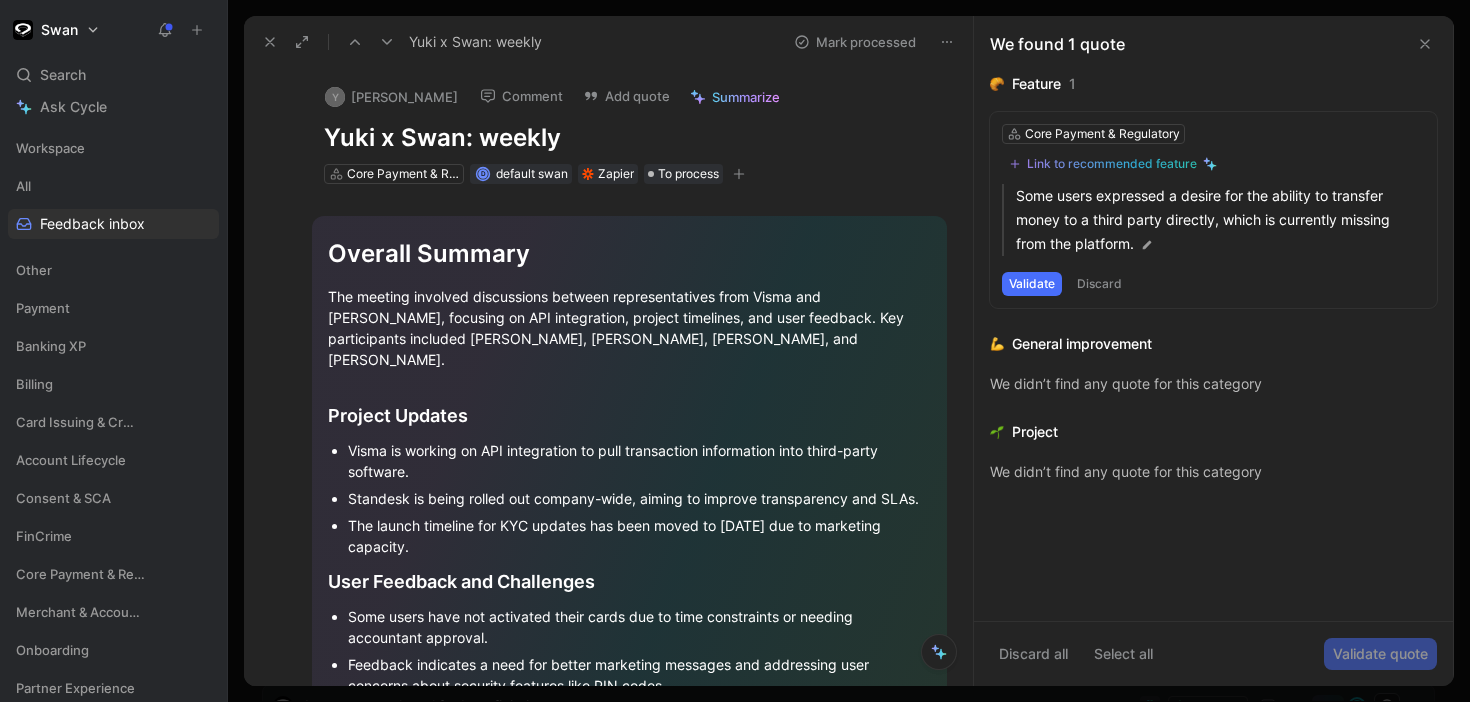 click 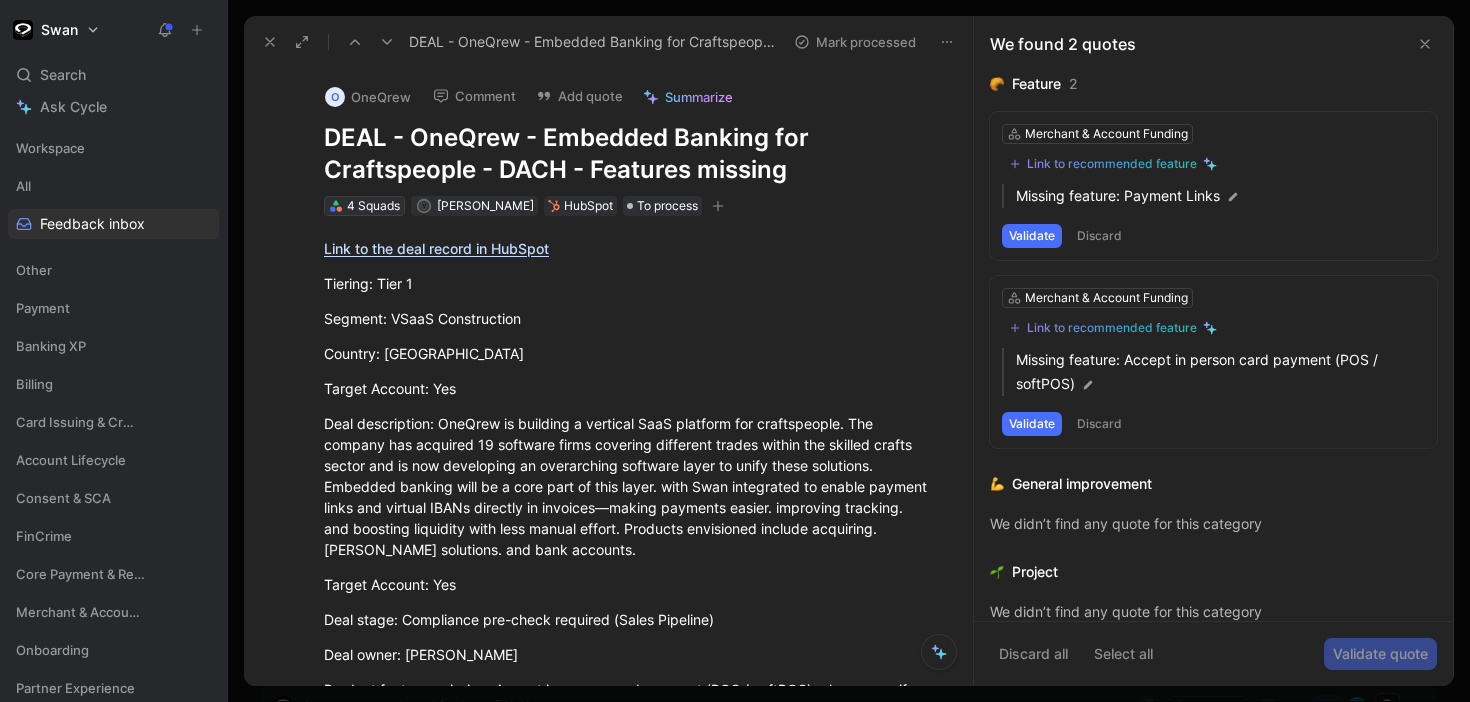 click on "4 Squads" at bounding box center (373, 206) 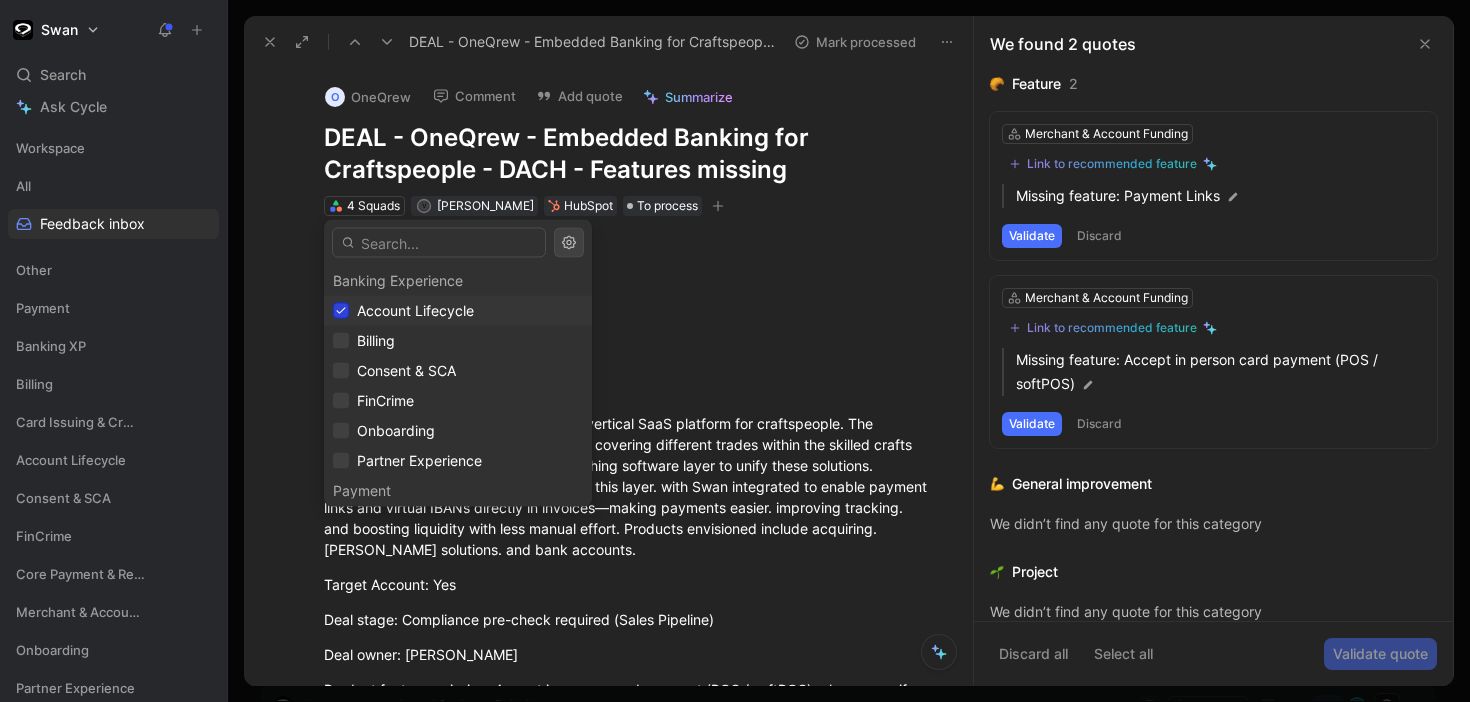 click at bounding box center (341, 311) 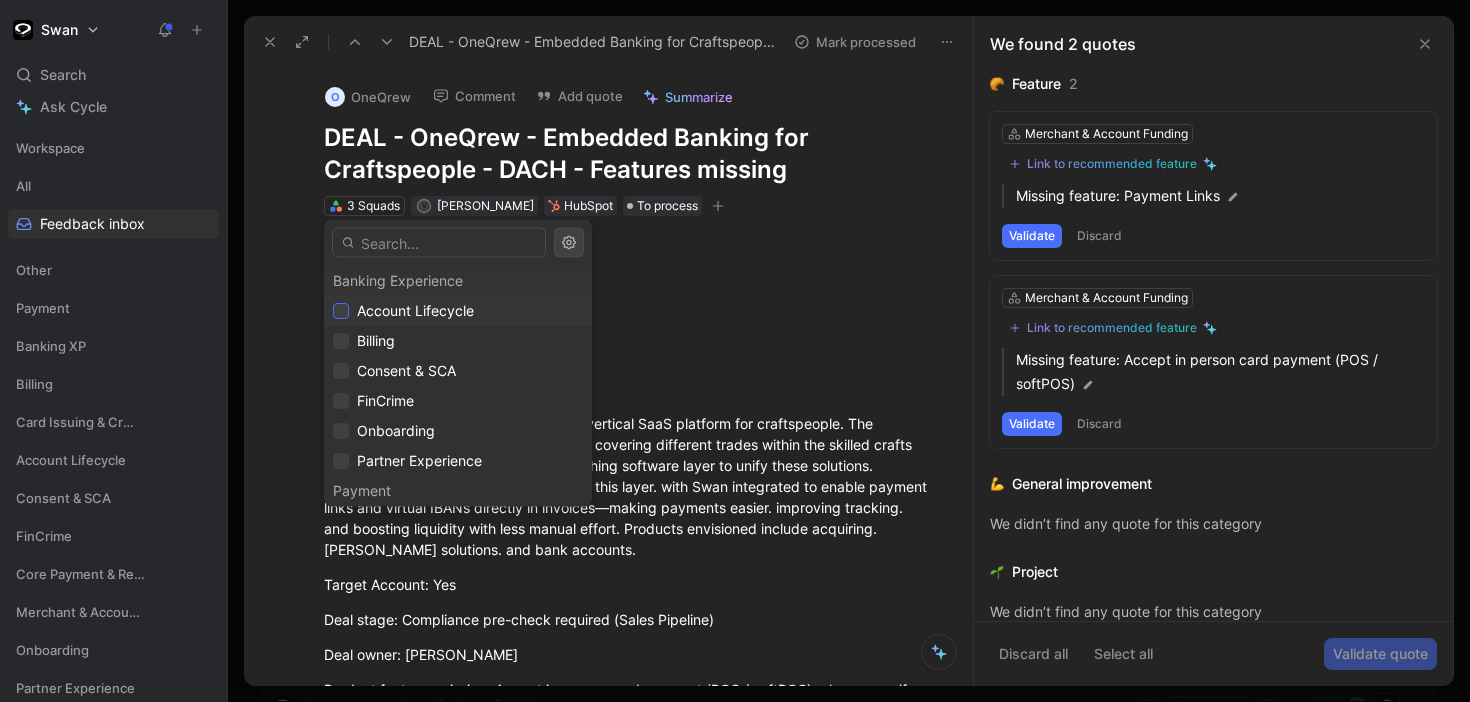 scroll, scrollTop: 187, scrollLeft: 0, axis: vertical 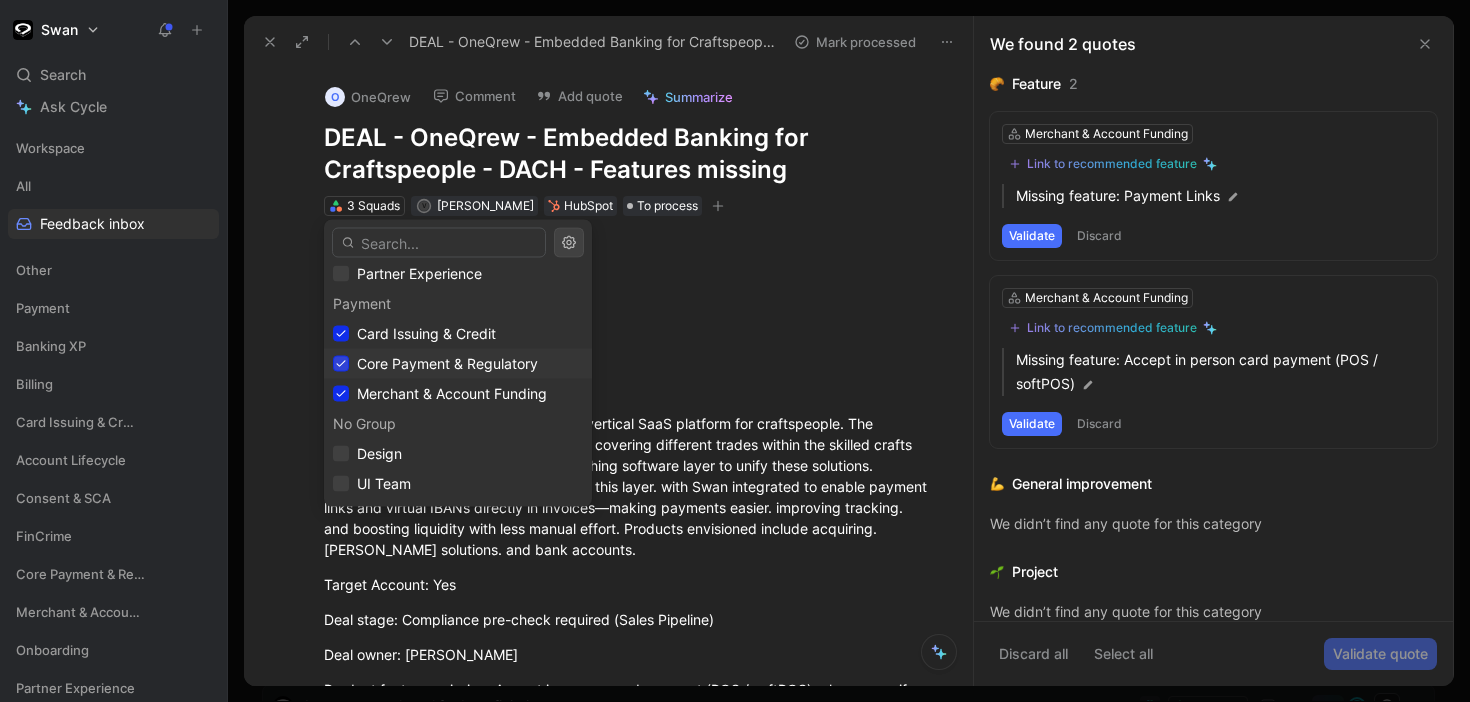click 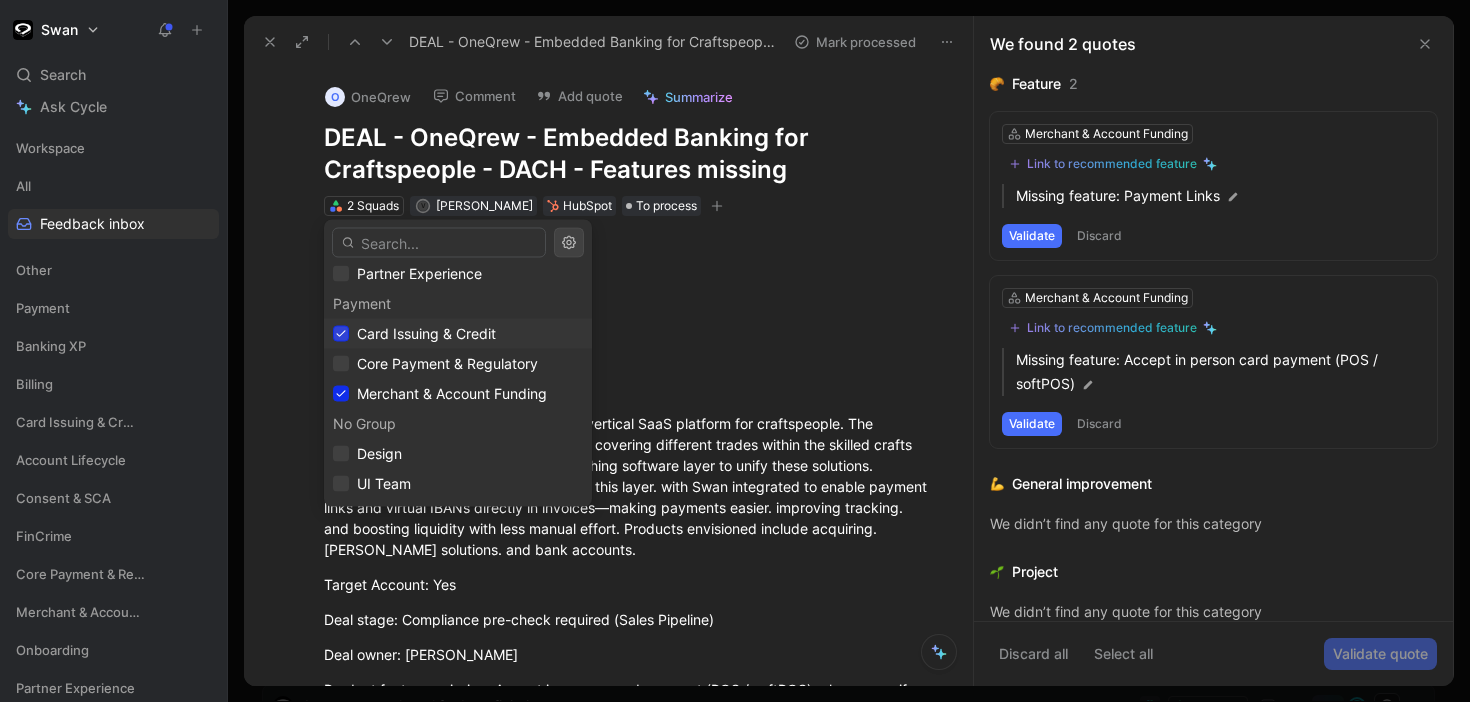 click 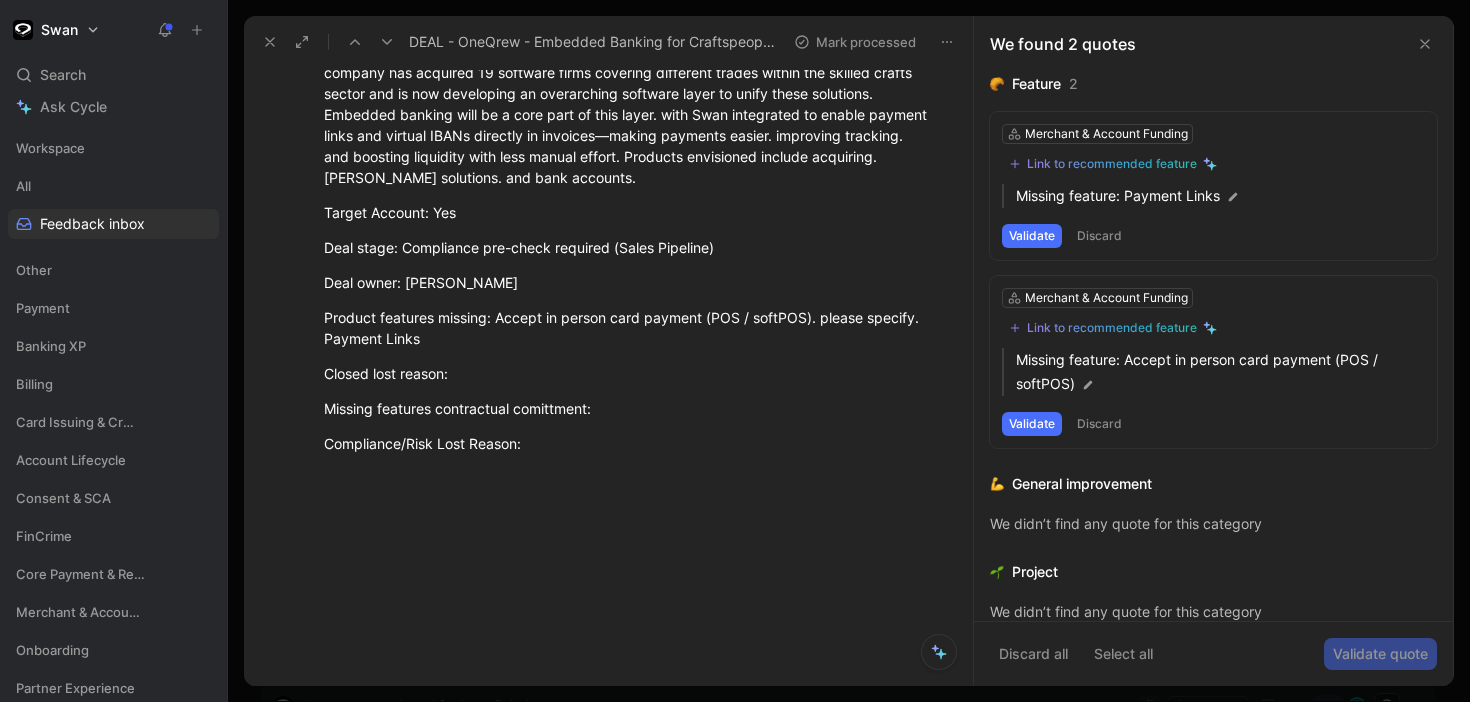 scroll, scrollTop: 0, scrollLeft: 0, axis: both 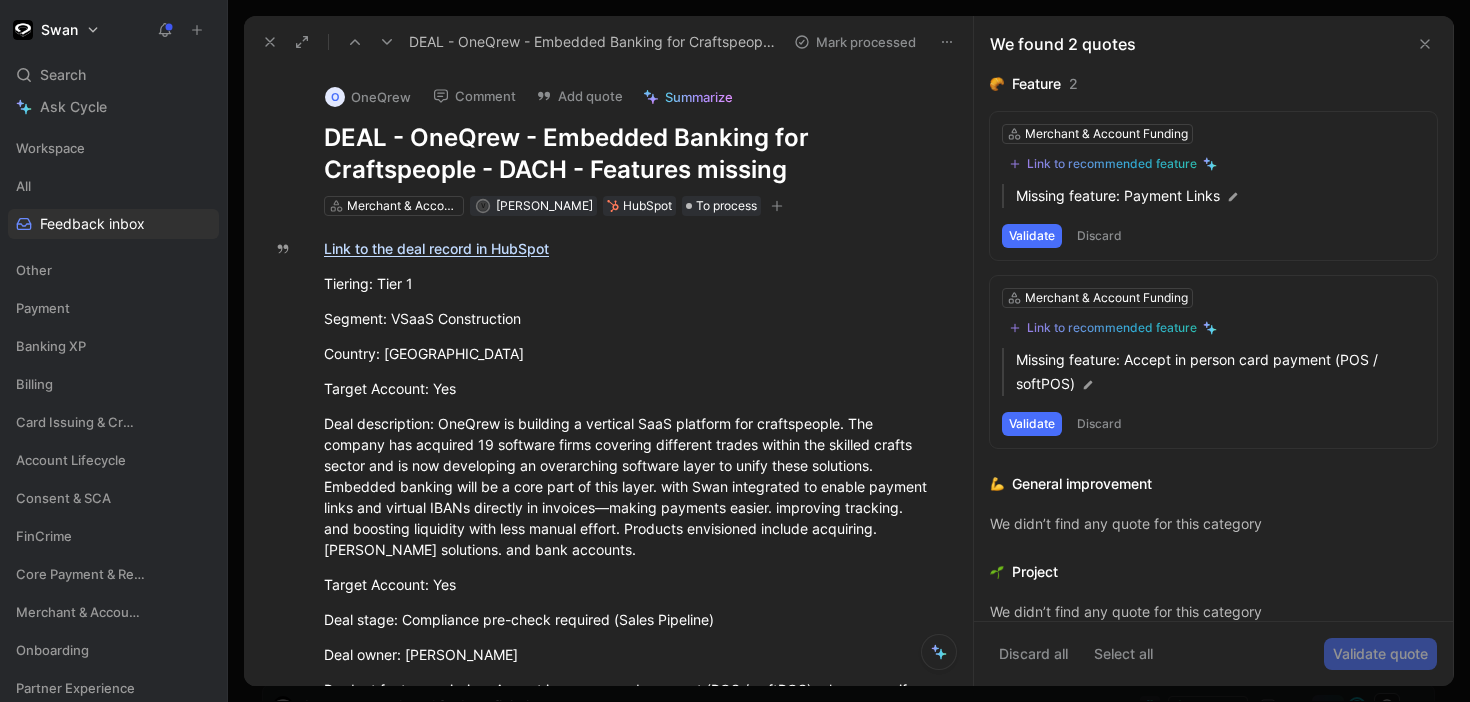 click on "Link to recommended feature" at bounding box center (1112, 164) 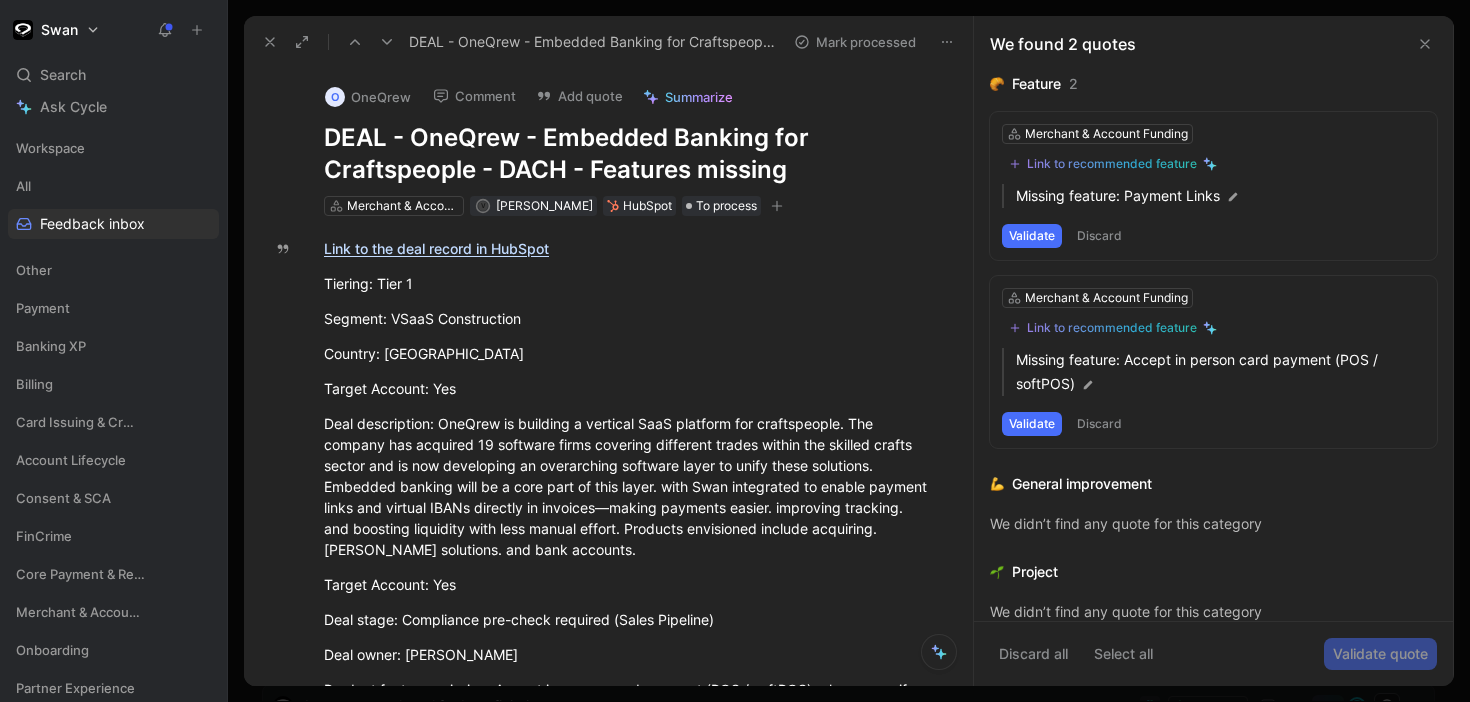 click 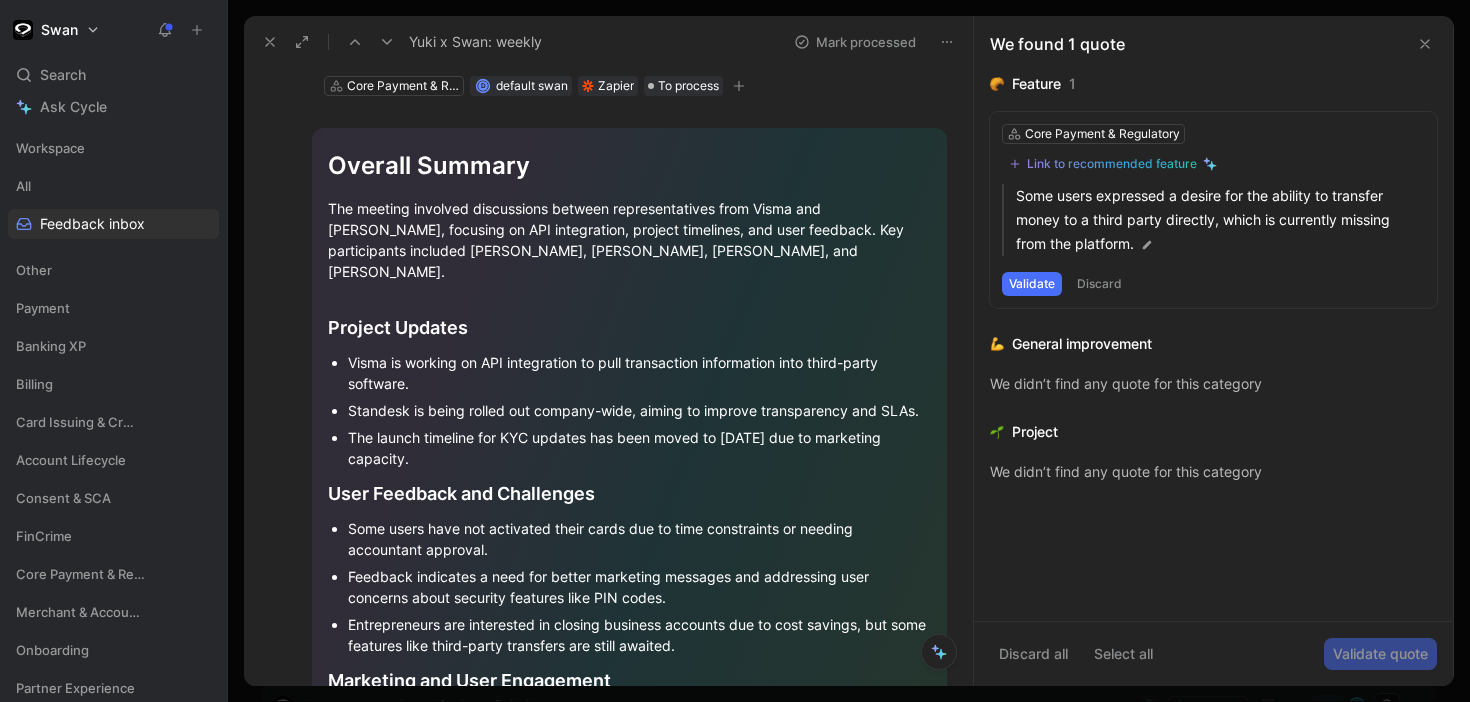 scroll, scrollTop: 0, scrollLeft: 0, axis: both 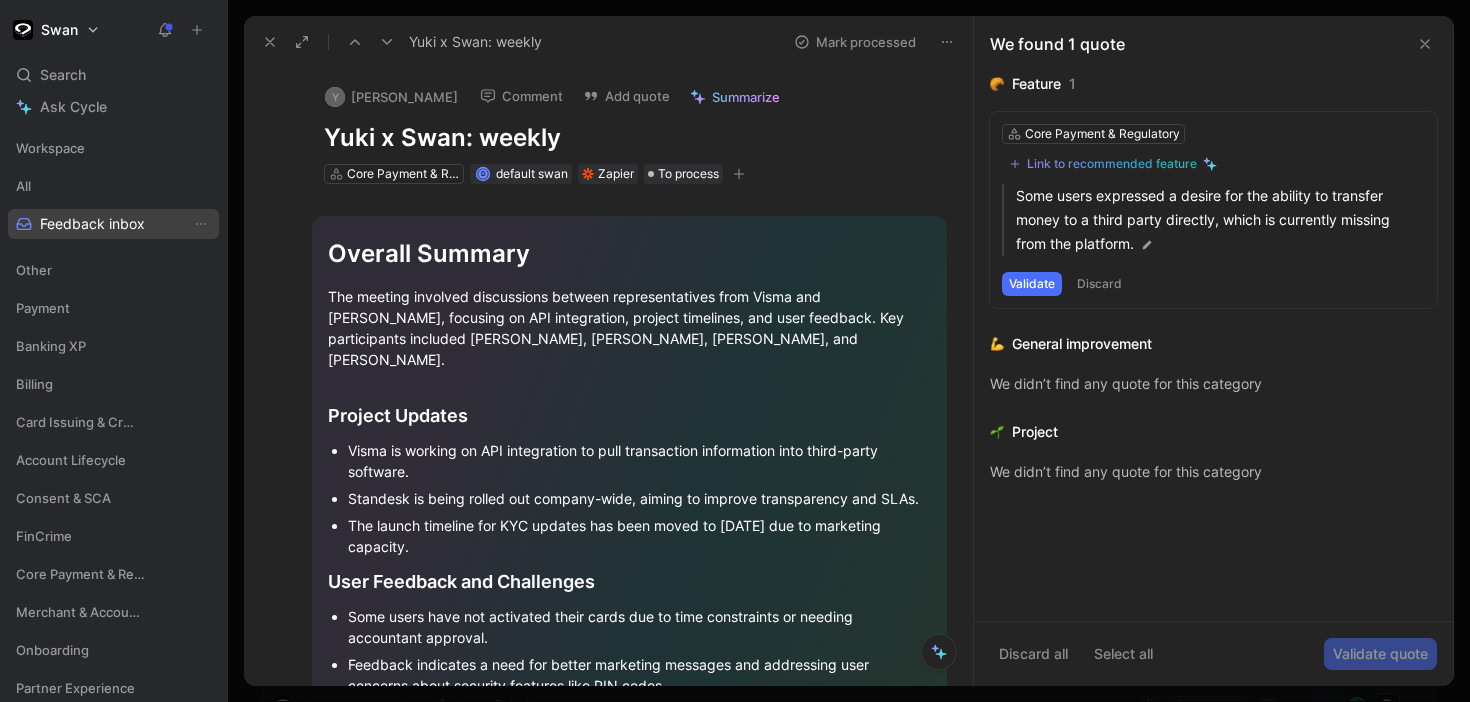 click on "Feedback inbox" at bounding box center [113, 224] 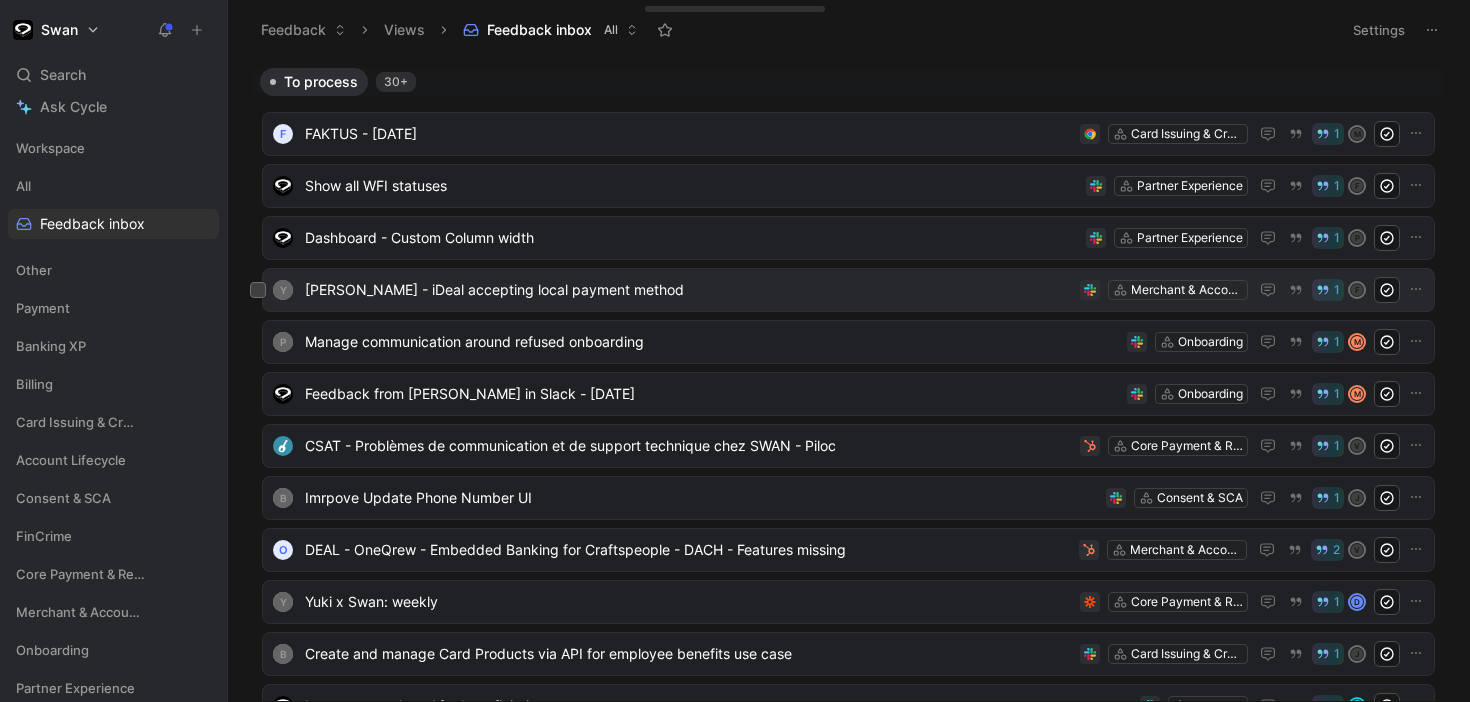 click on "[PERSON_NAME] - iDeal accepting local payment method" at bounding box center [688, 290] 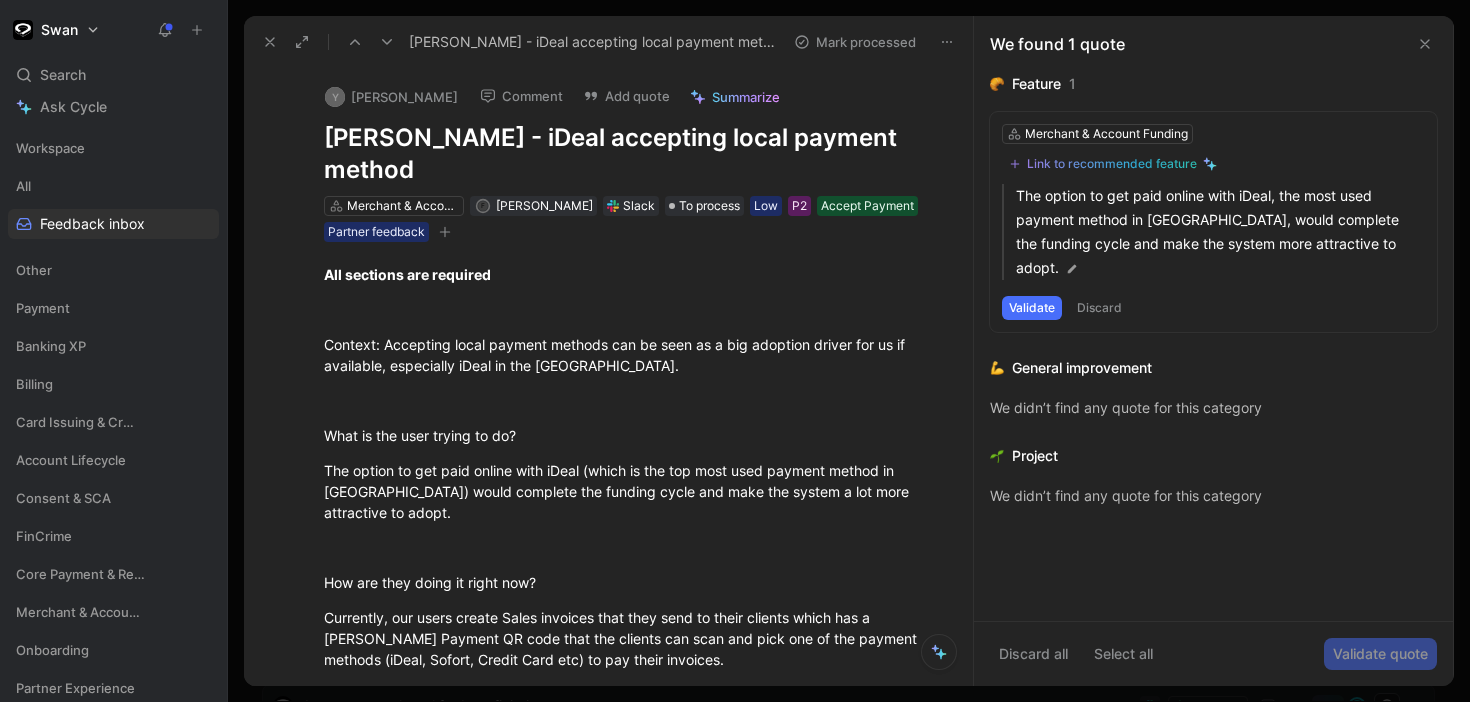 click 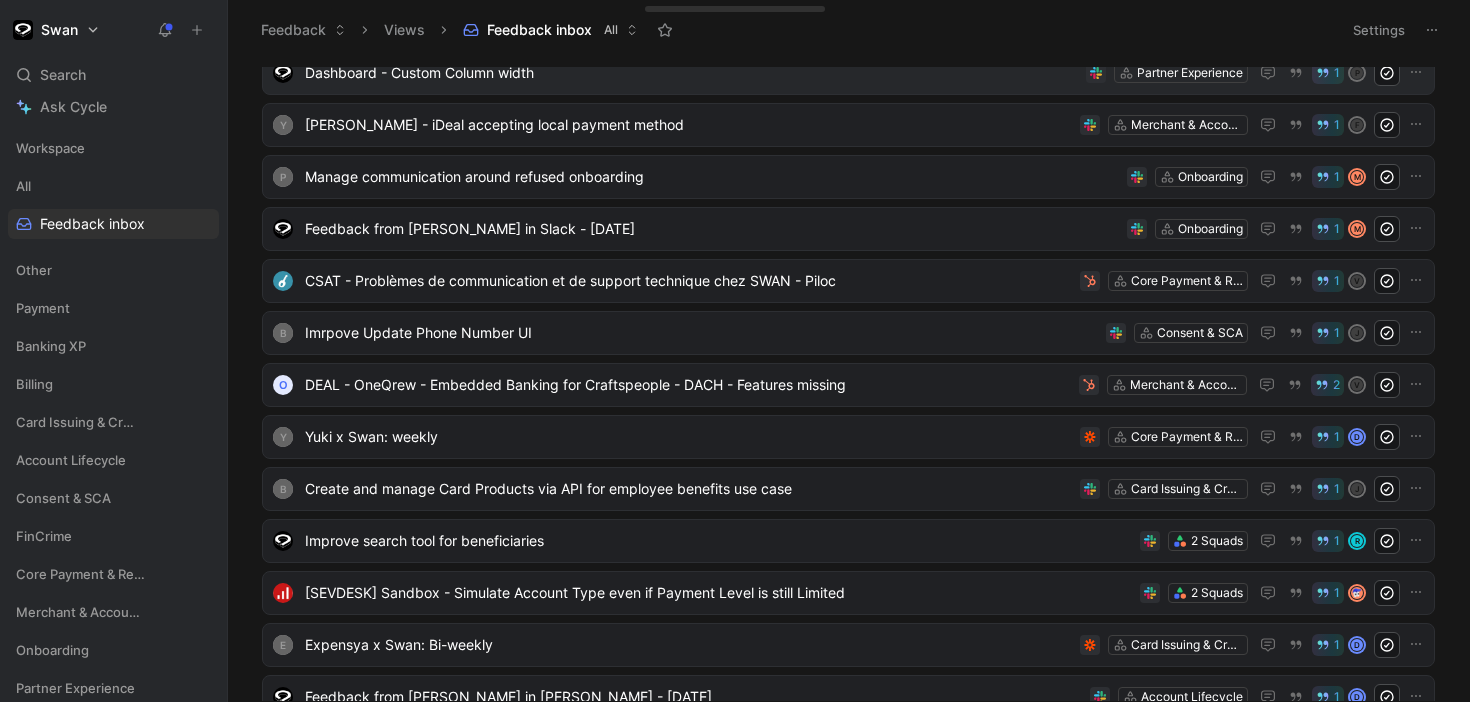 scroll, scrollTop: 0, scrollLeft: 0, axis: both 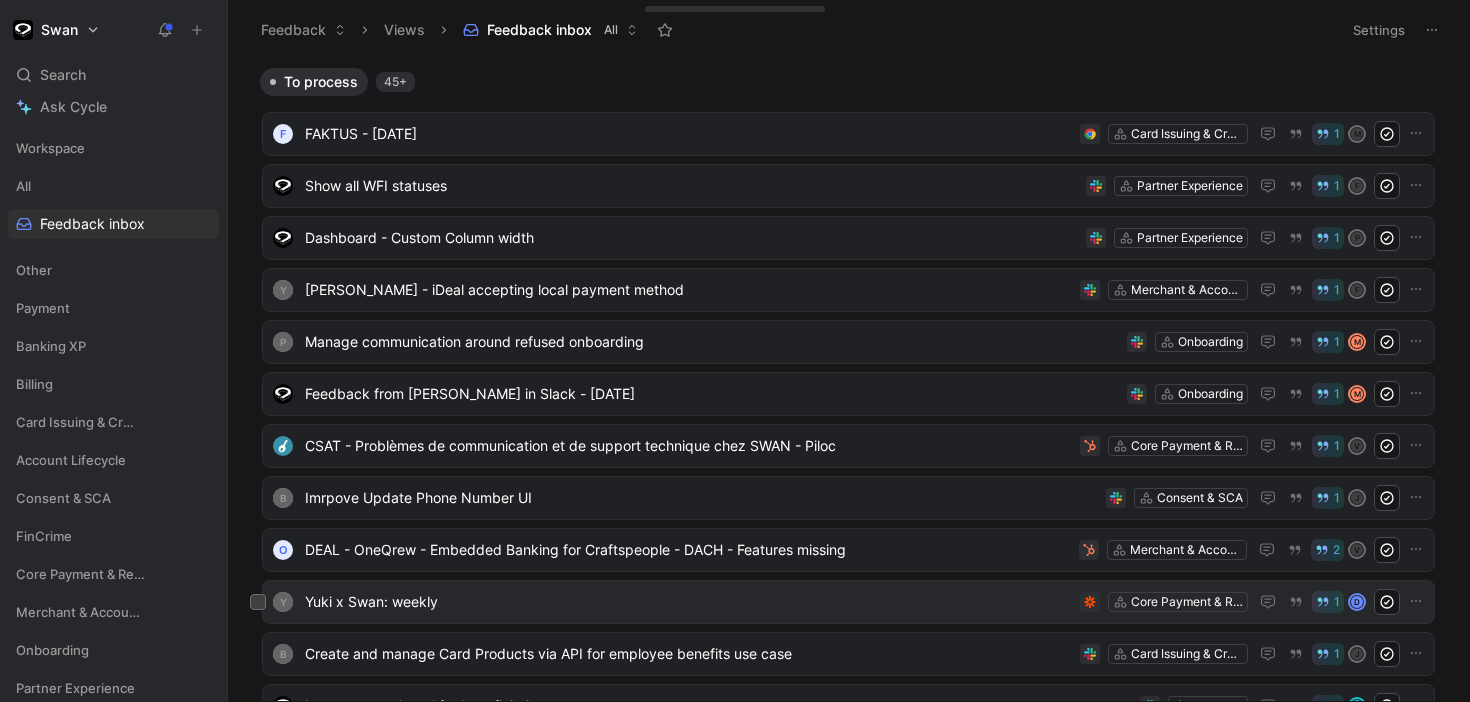 click on "Yuki x Swan: weekly" at bounding box center [688, 602] 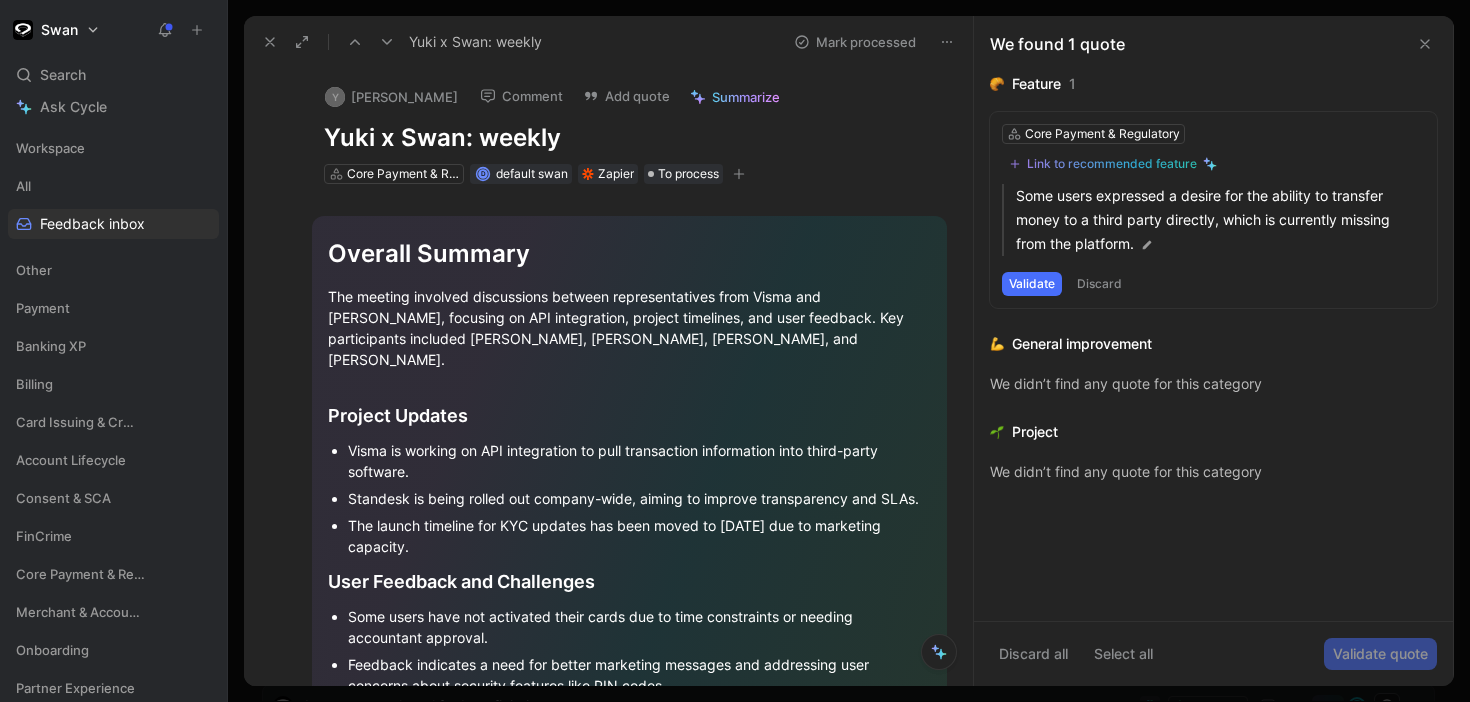 click 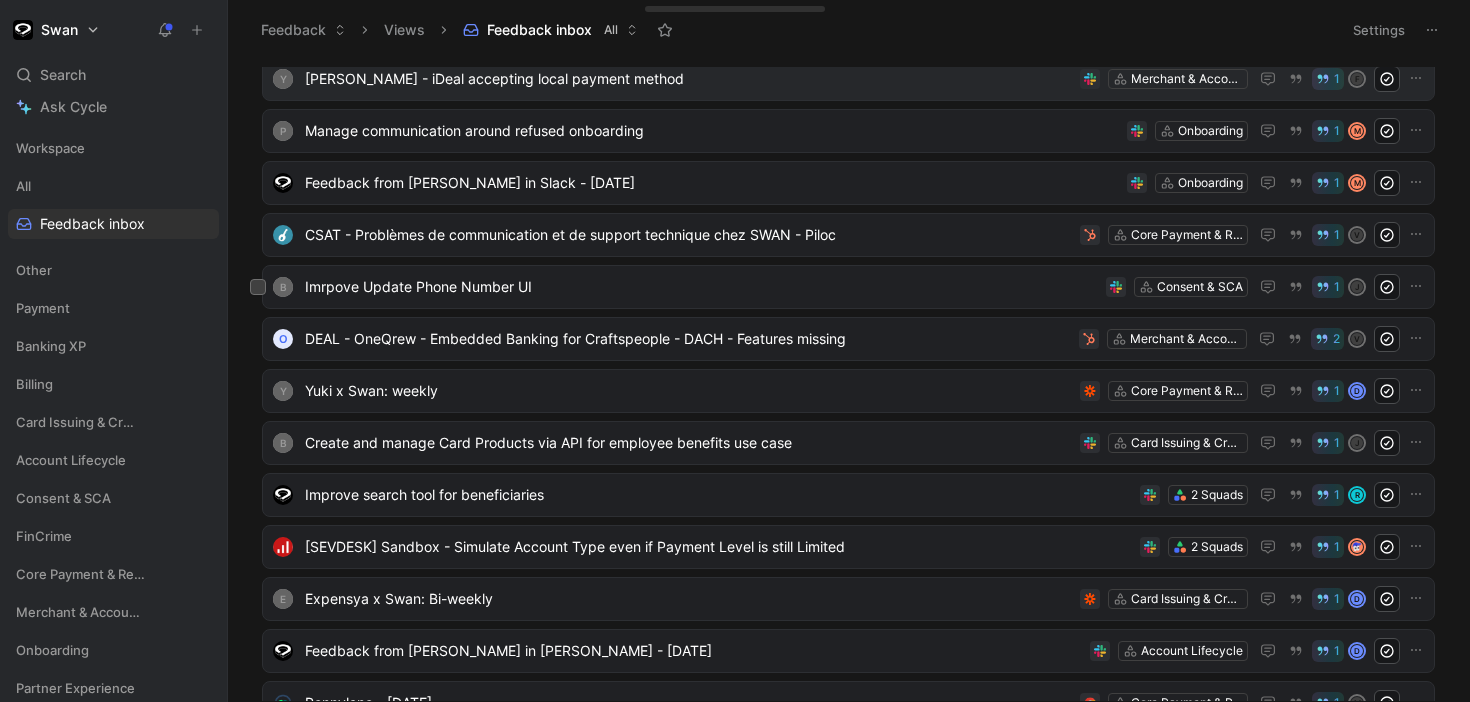 scroll, scrollTop: 213, scrollLeft: 0, axis: vertical 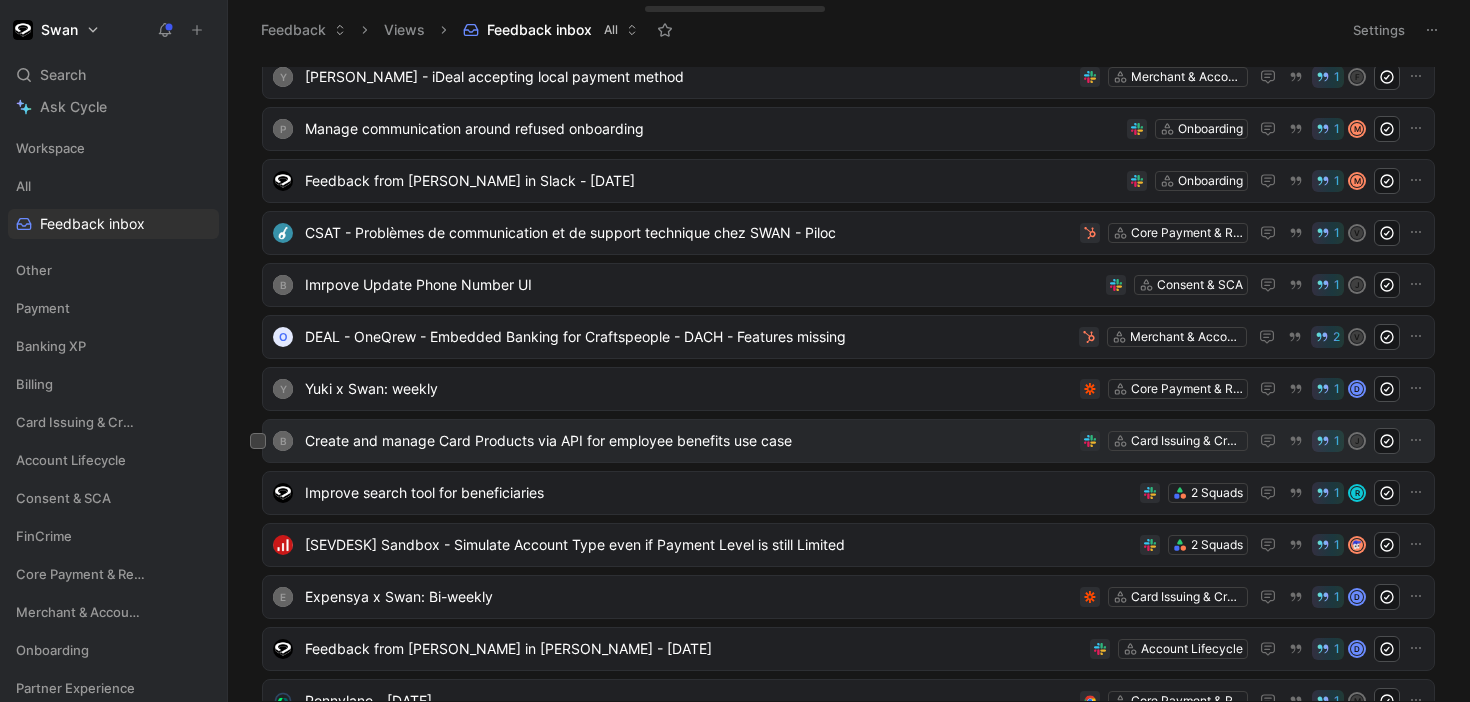 click on "Create and manage Card Products via API for employee benefits use case" at bounding box center (688, 441) 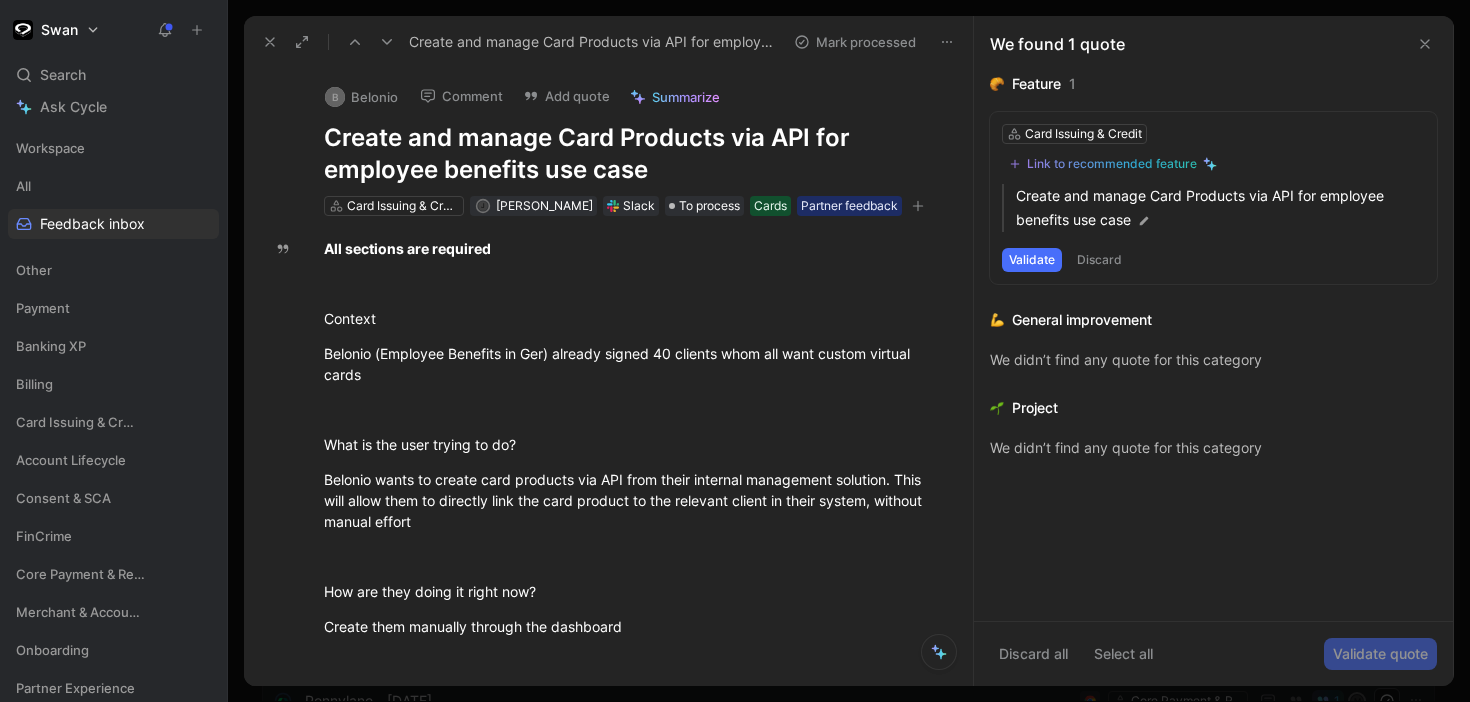 click 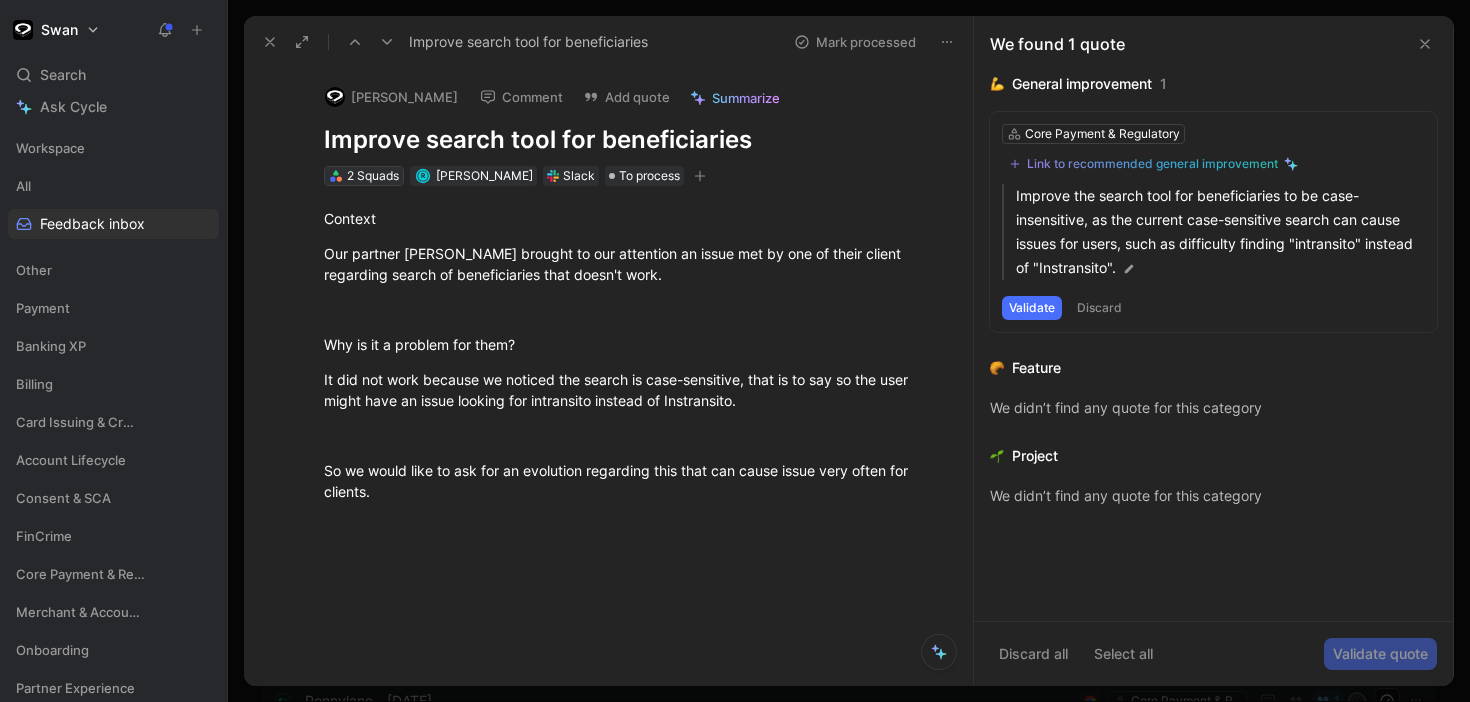 click on "2 Squads" at bounding box center [373, 176] 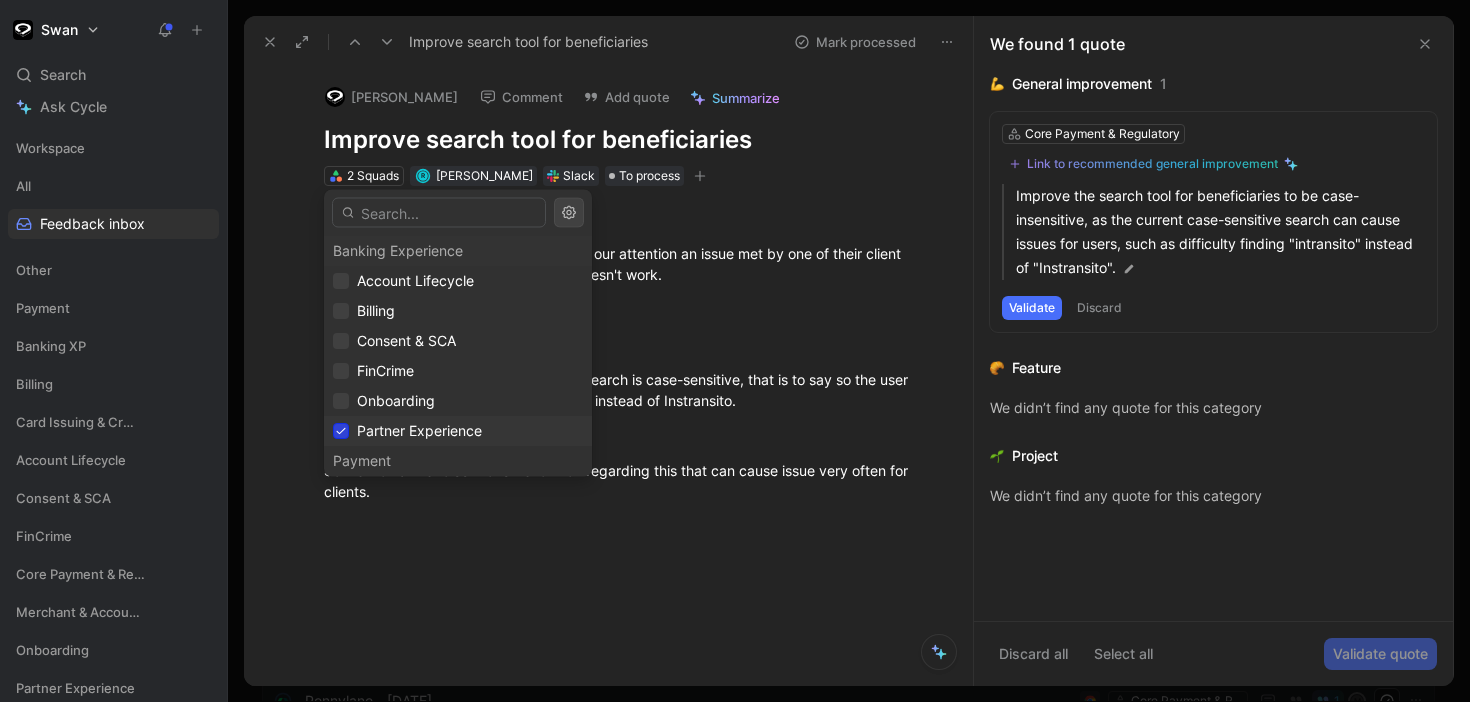 click 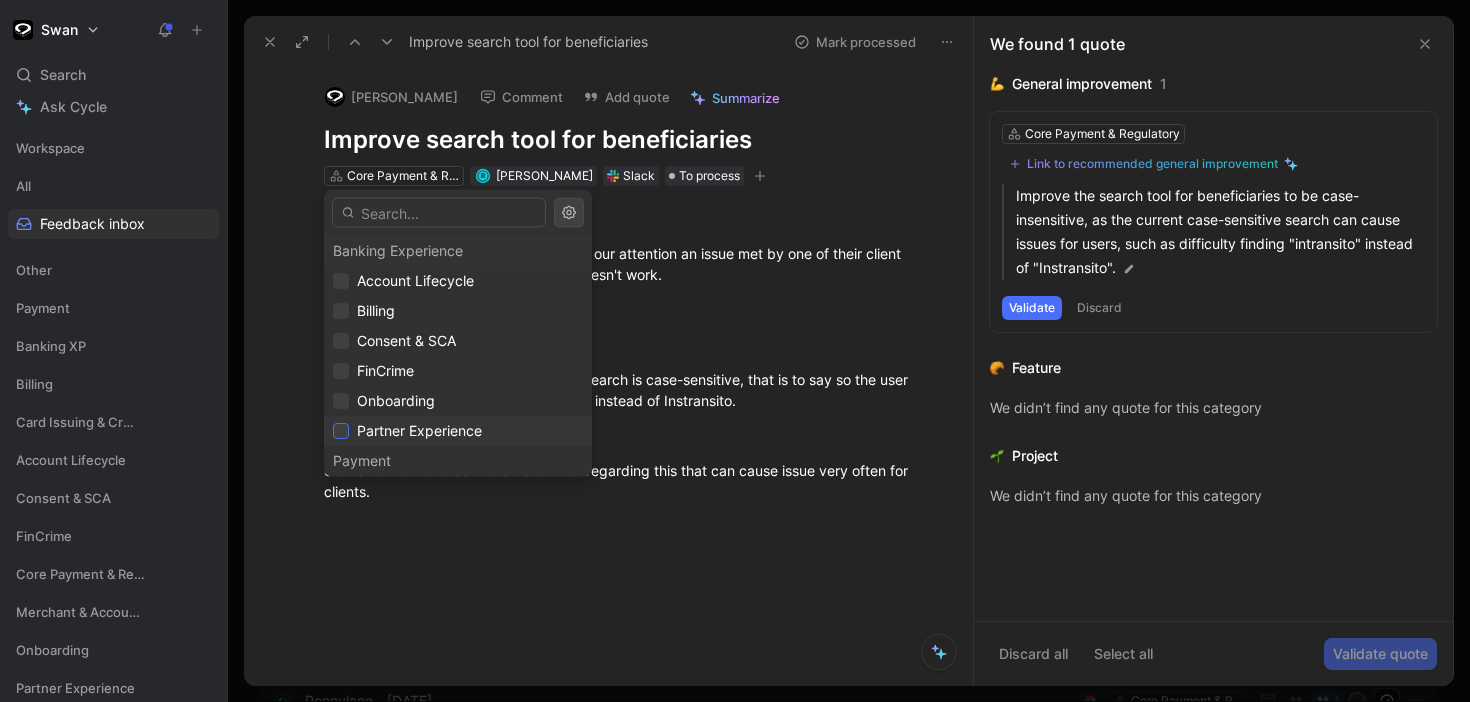 scroll, scrollTop: 187, scrollLeft: 0, axis: vertical 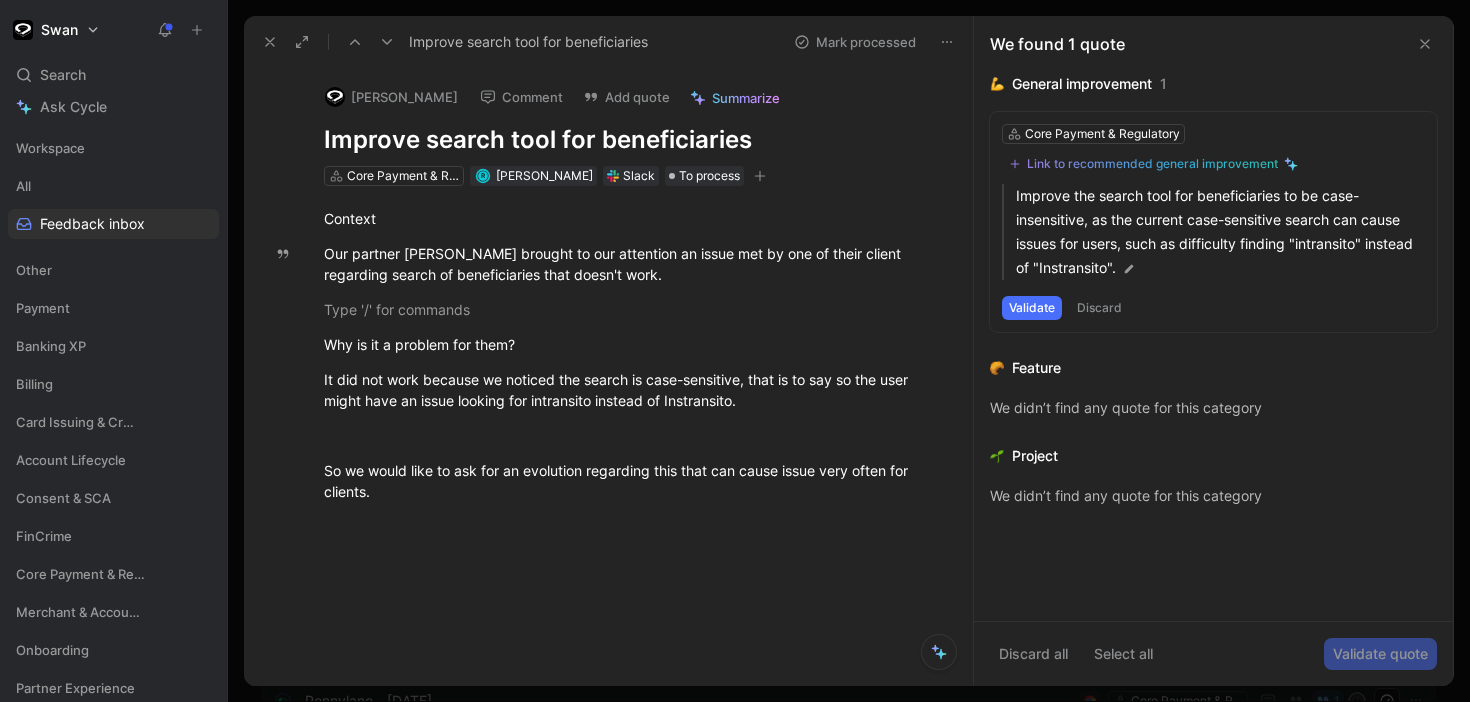 click 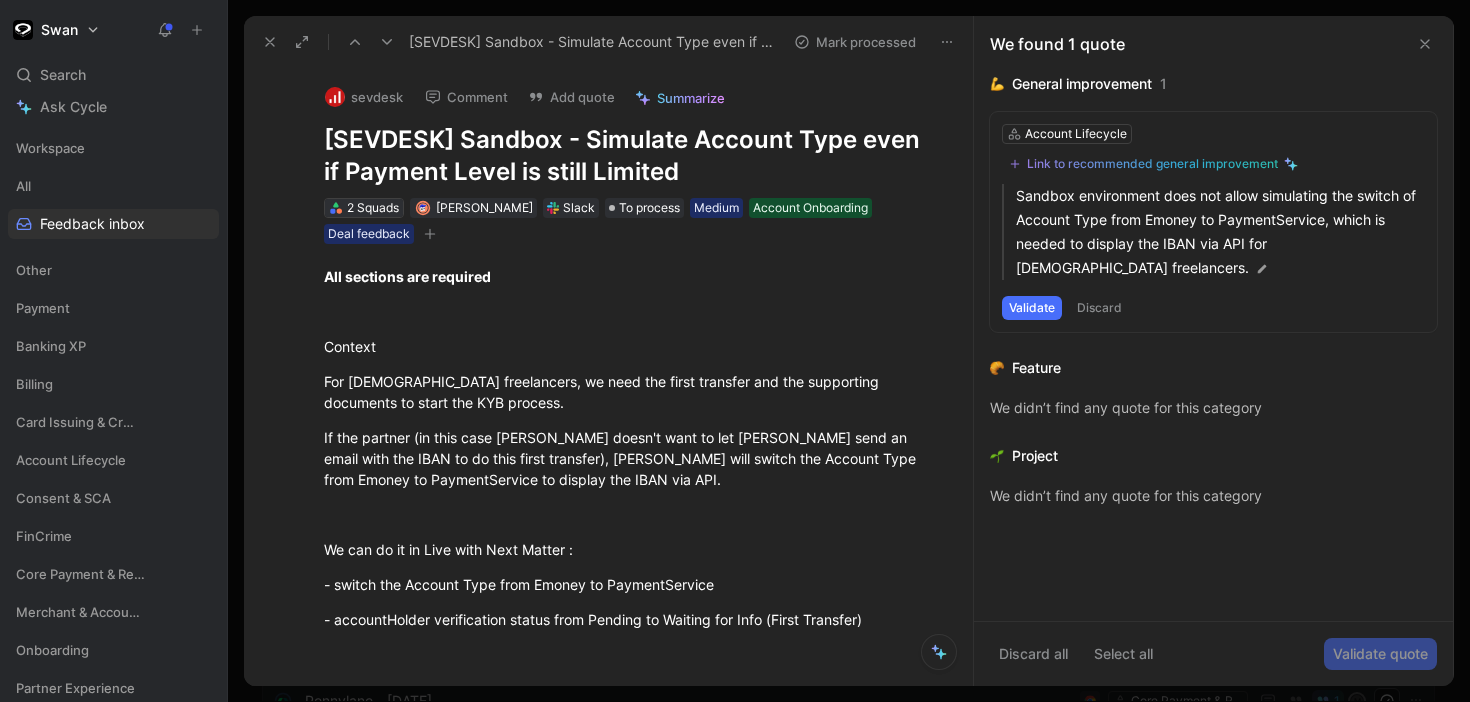 click on "2 Squads" at bounding box center (373, 208) 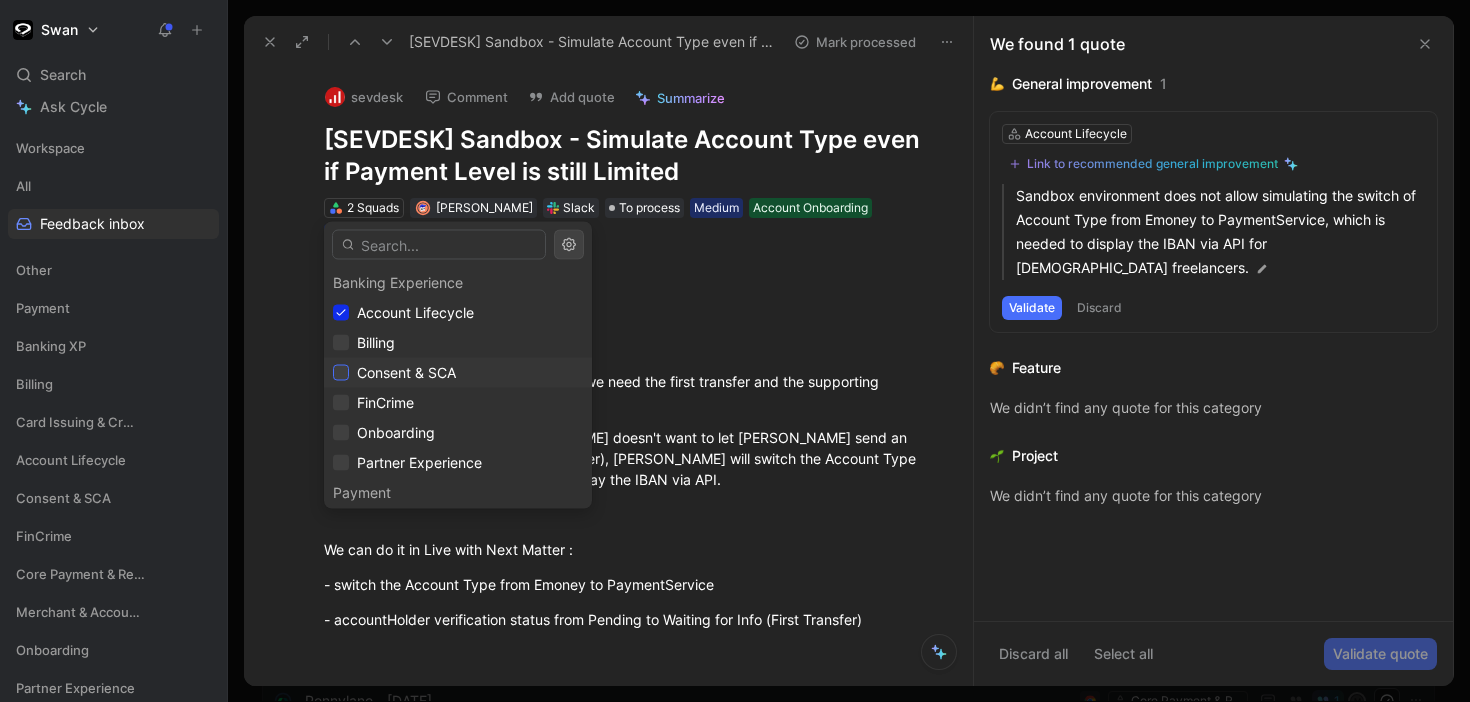 scroll, scrollTop: 187, scrollLeft: 0, axis: vertical 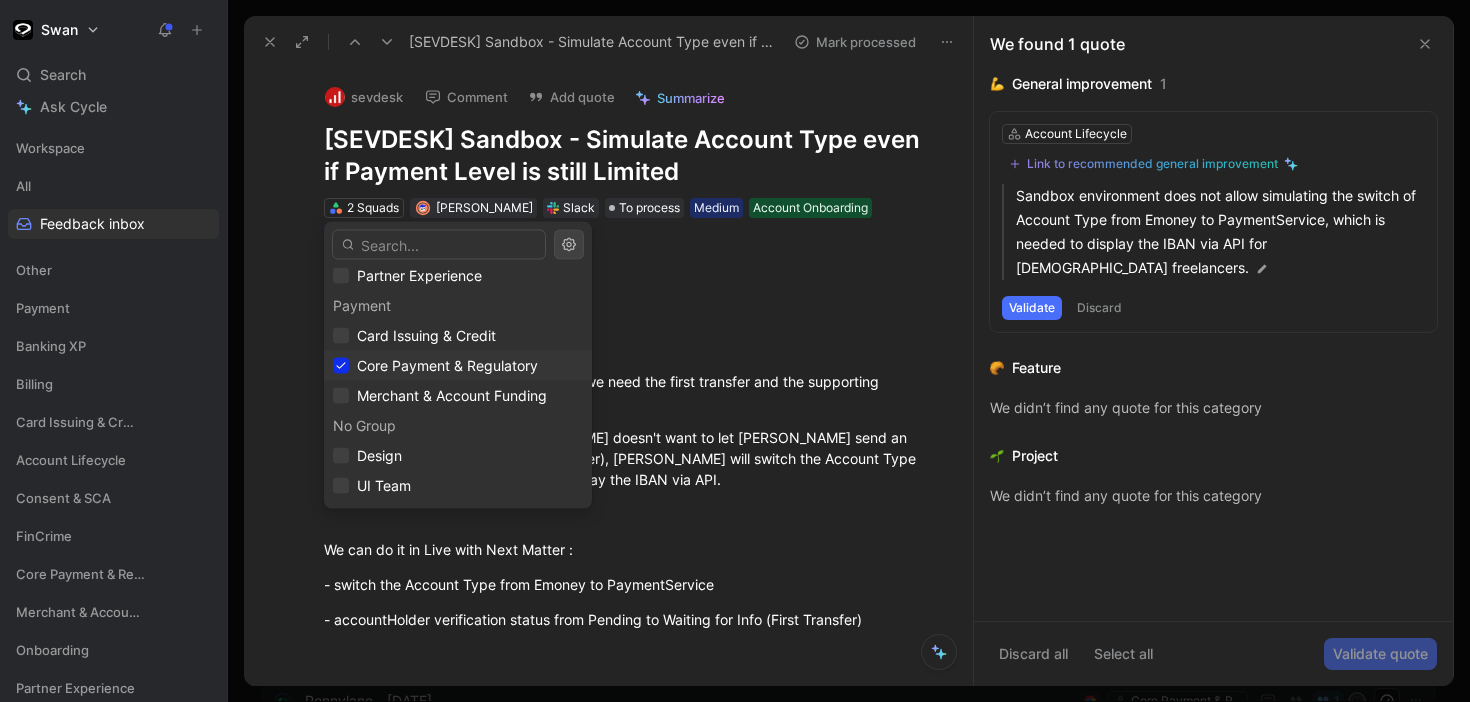 click on "Core Payment & Regulatory" at bounding box center [458, 366] 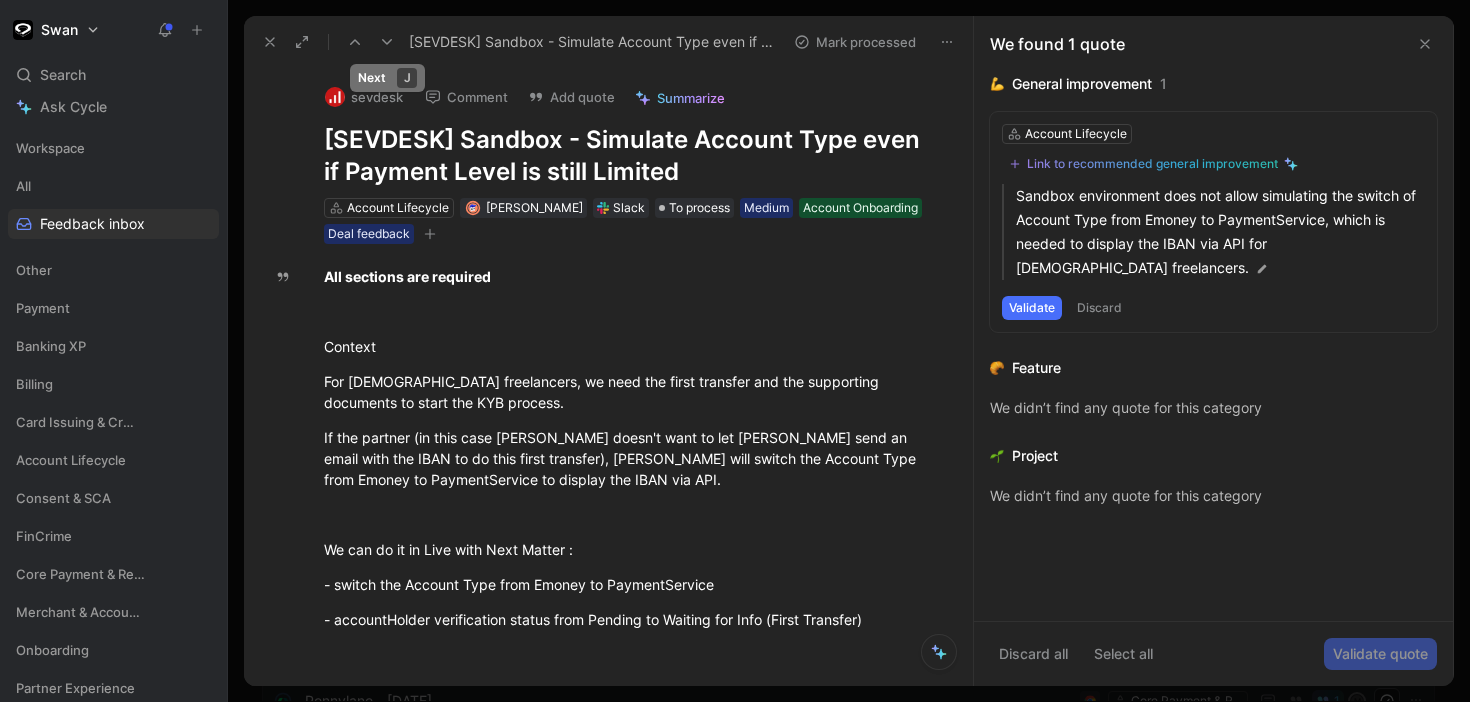 click 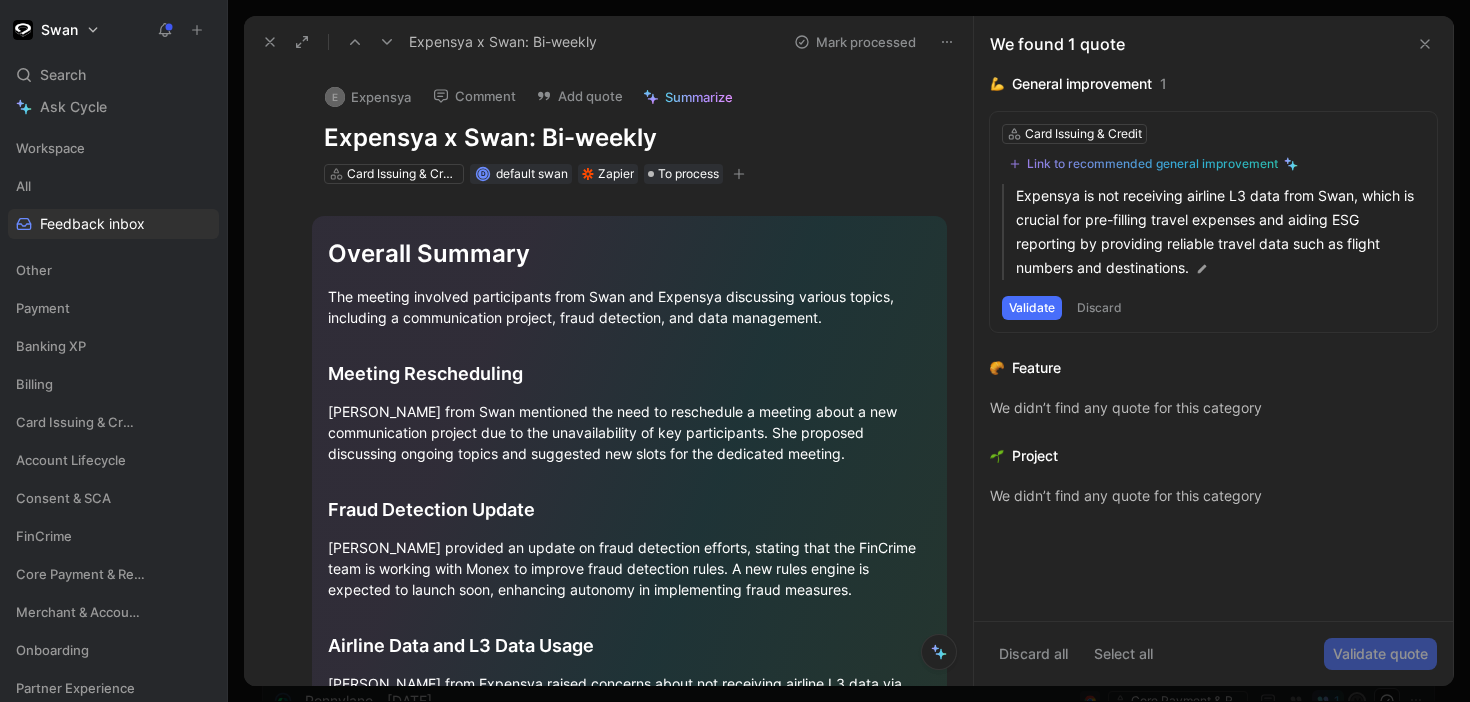 click 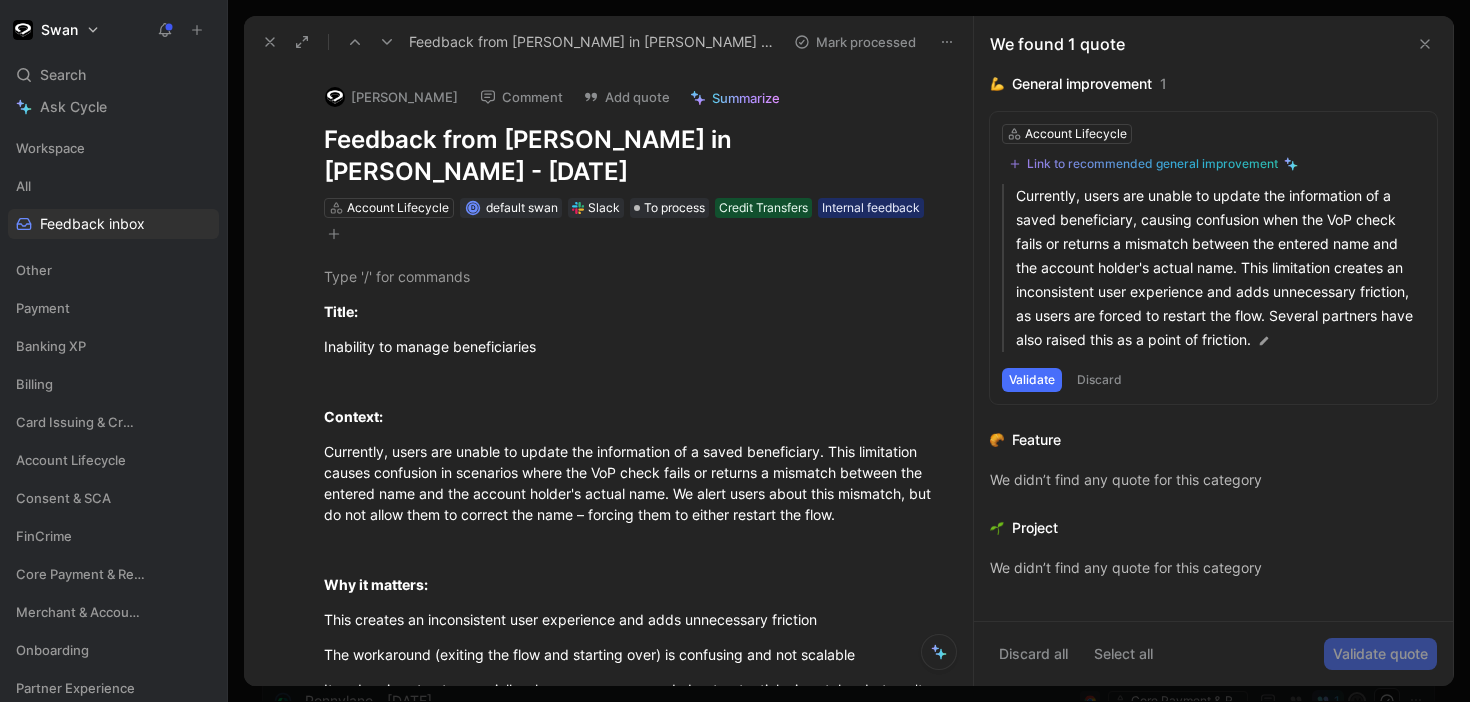 click 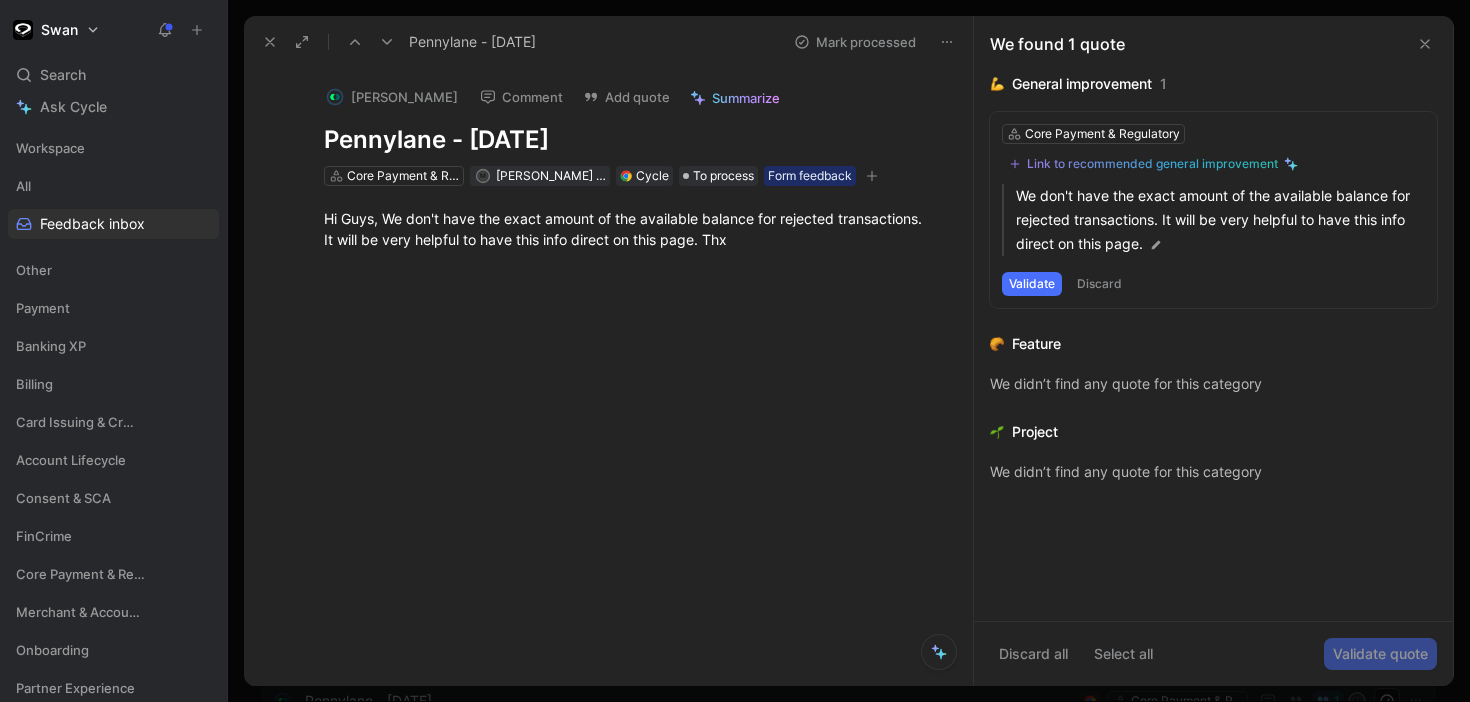 click 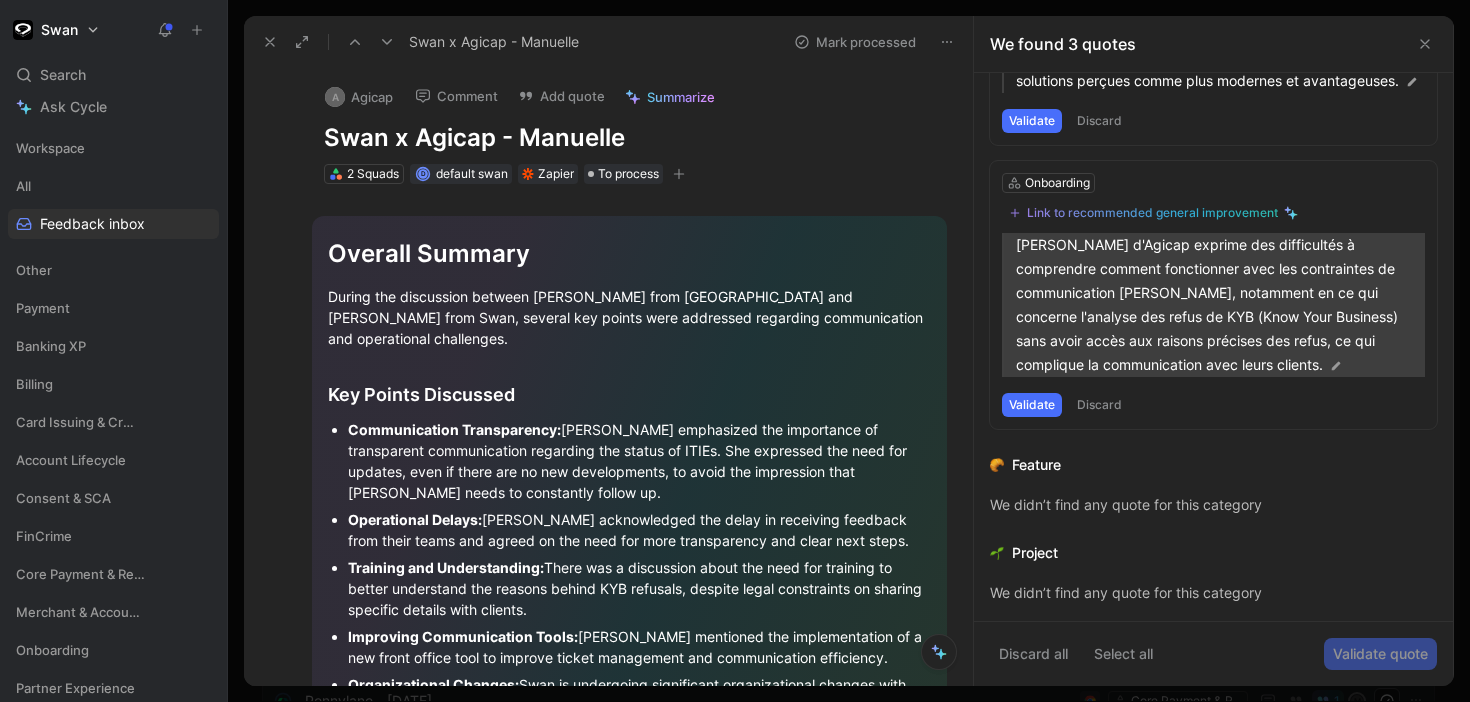 scroll, scrollTop: 0, scrollLeft: 0, axis: both 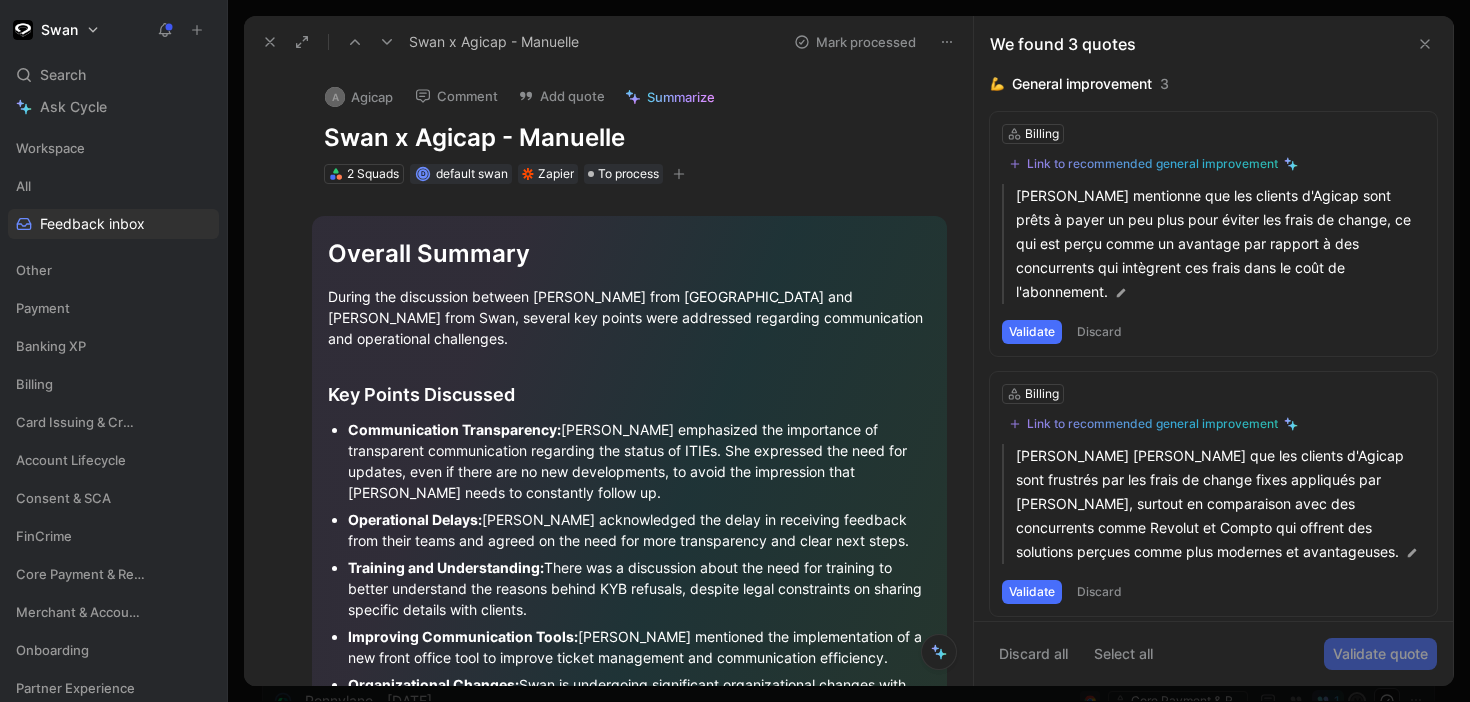 click 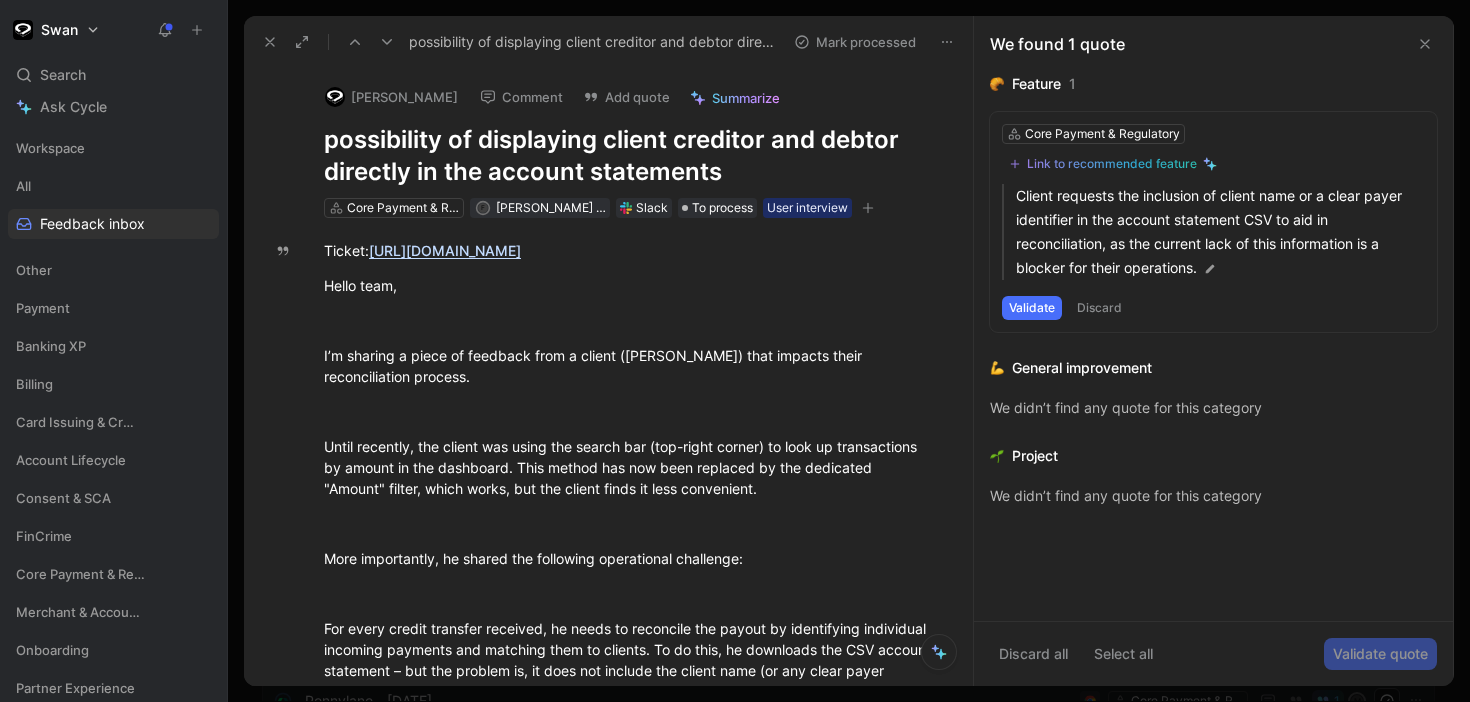 click 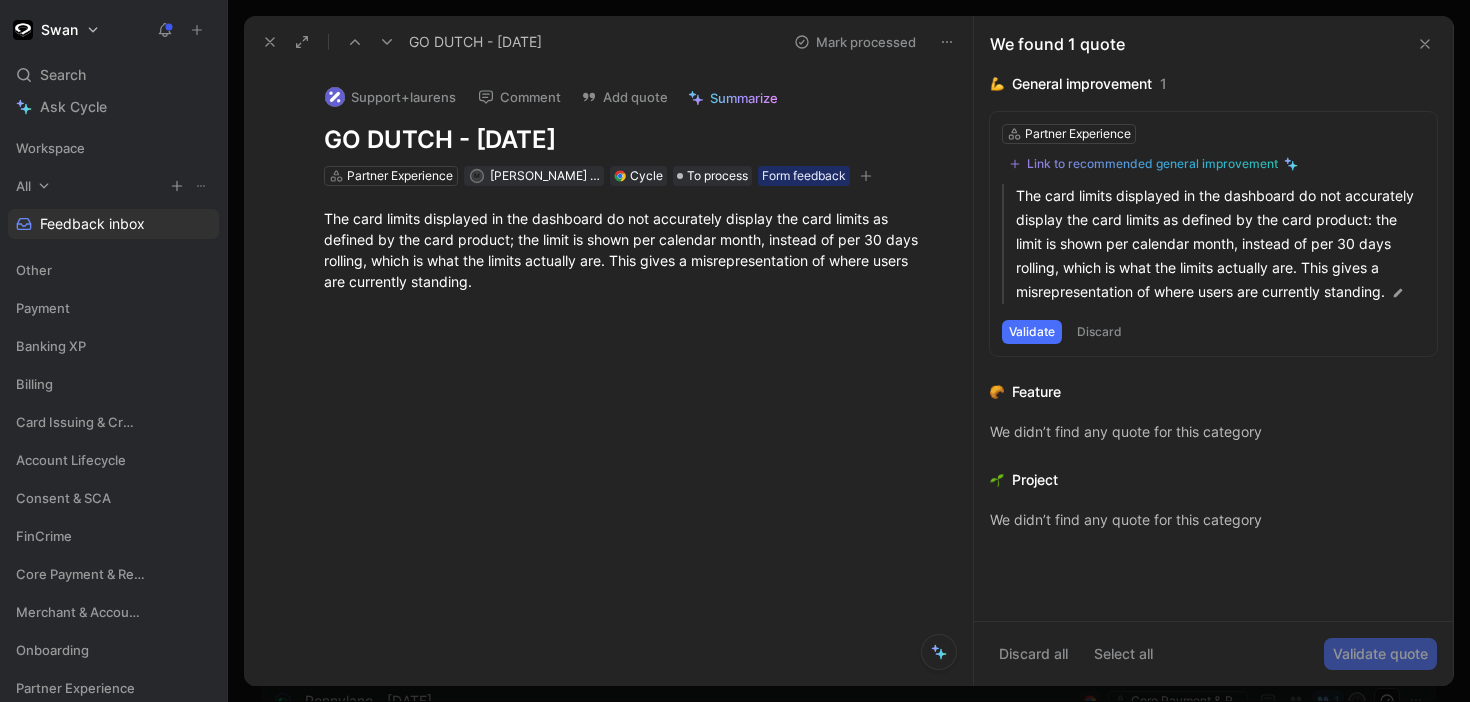 click 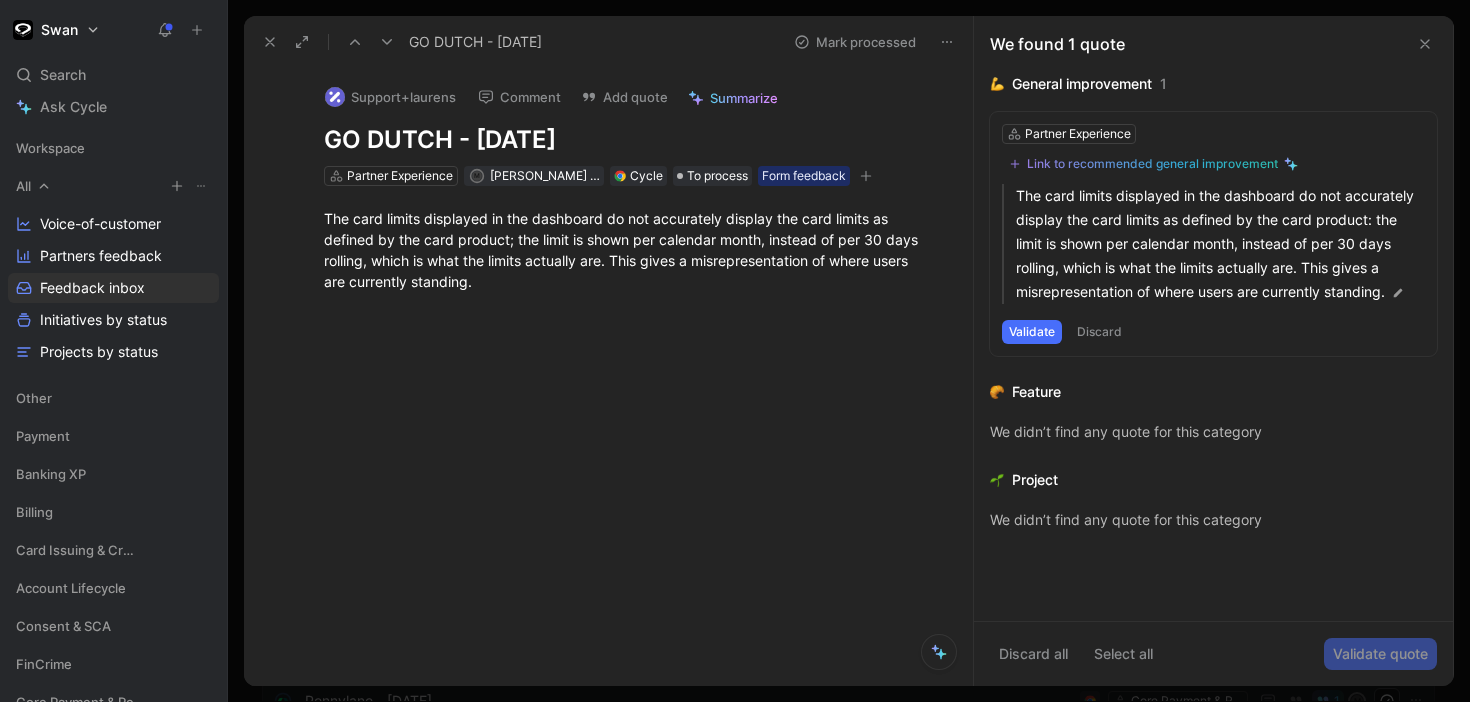click 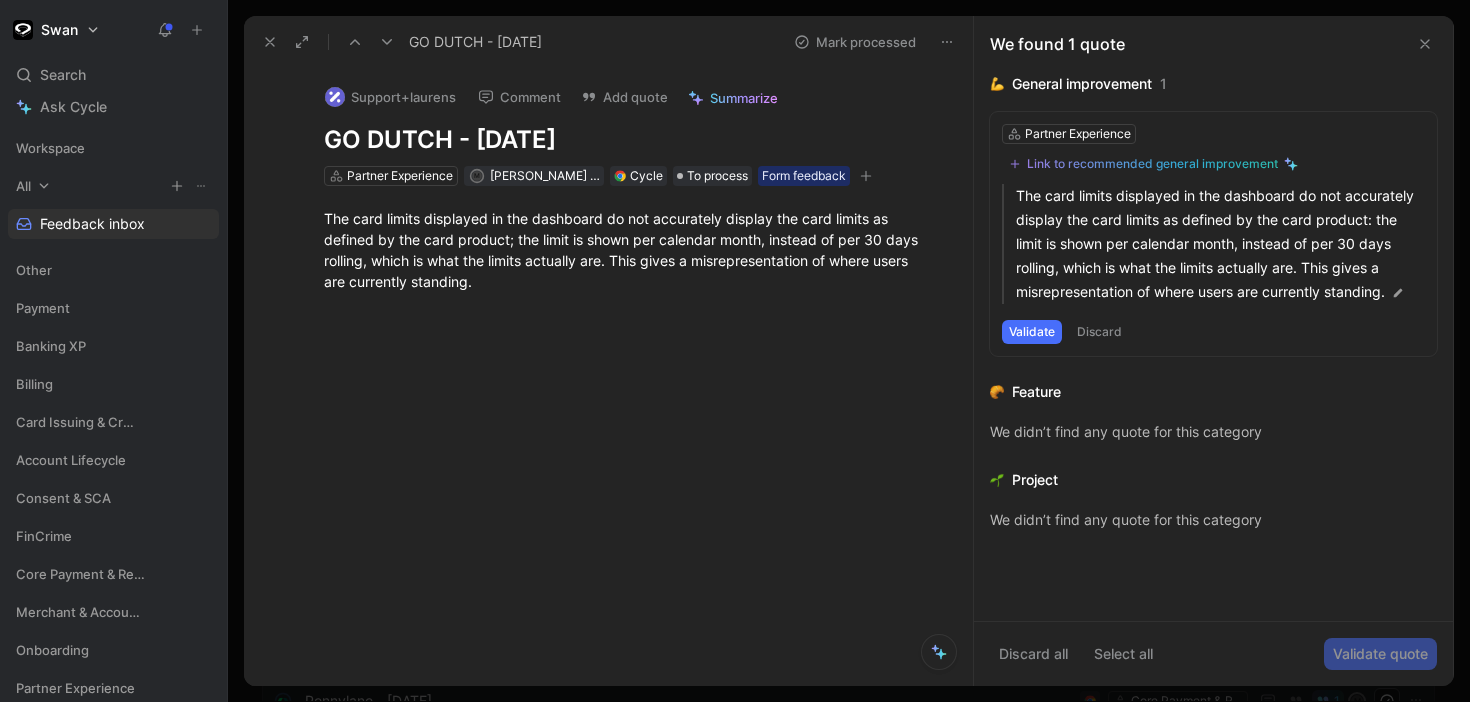 click 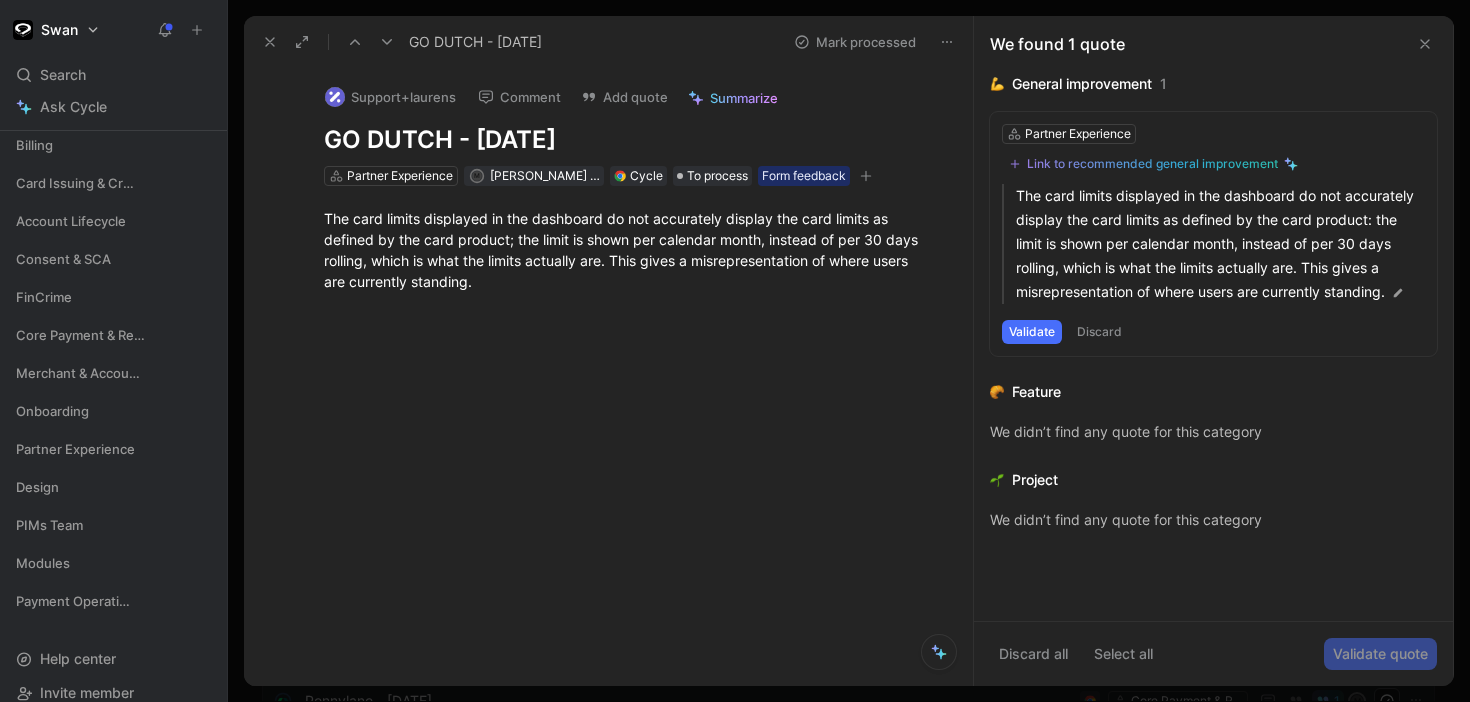 scroll, scrollTop: 389, scrollLeft: 0, axis: vertical 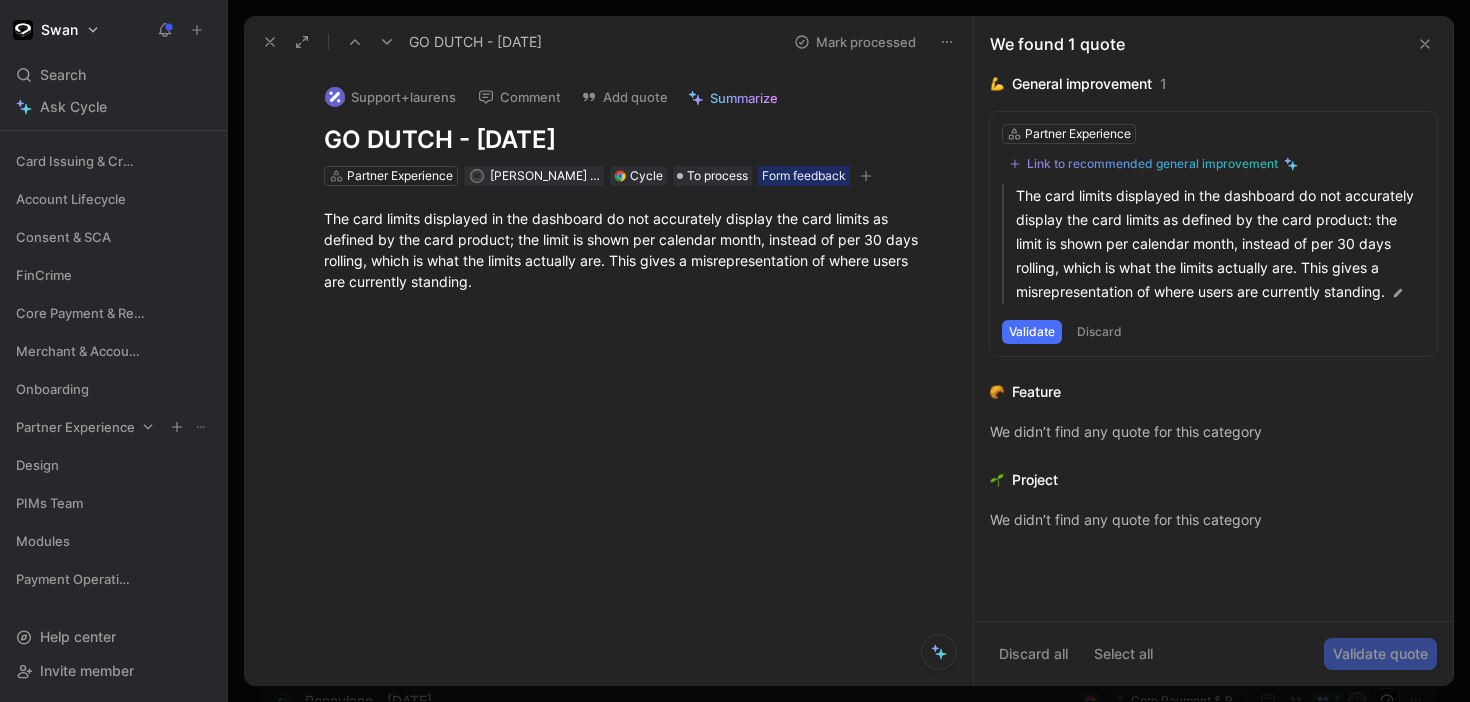 click on "Partner Experience" at bounding box center (75, 427) 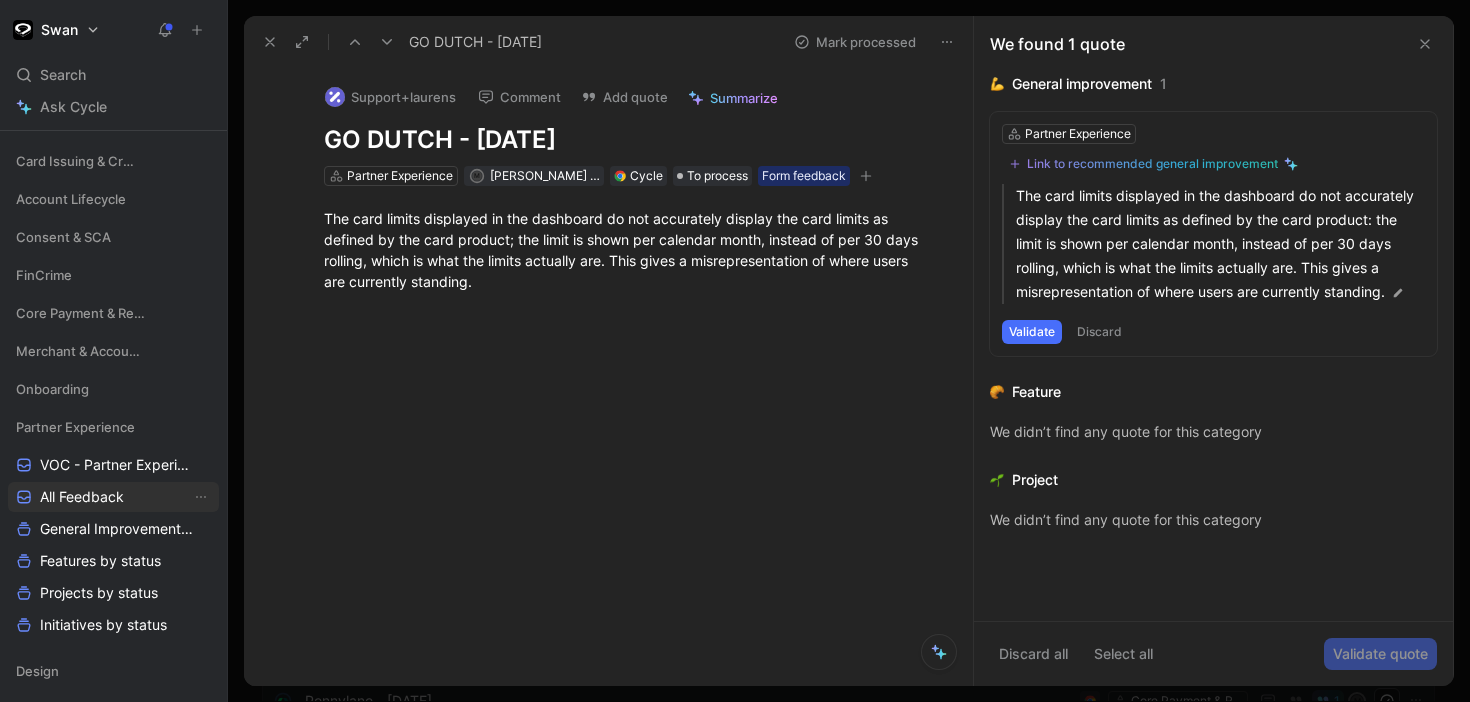 click on "All Feedback" at bounding box center (82, 497) 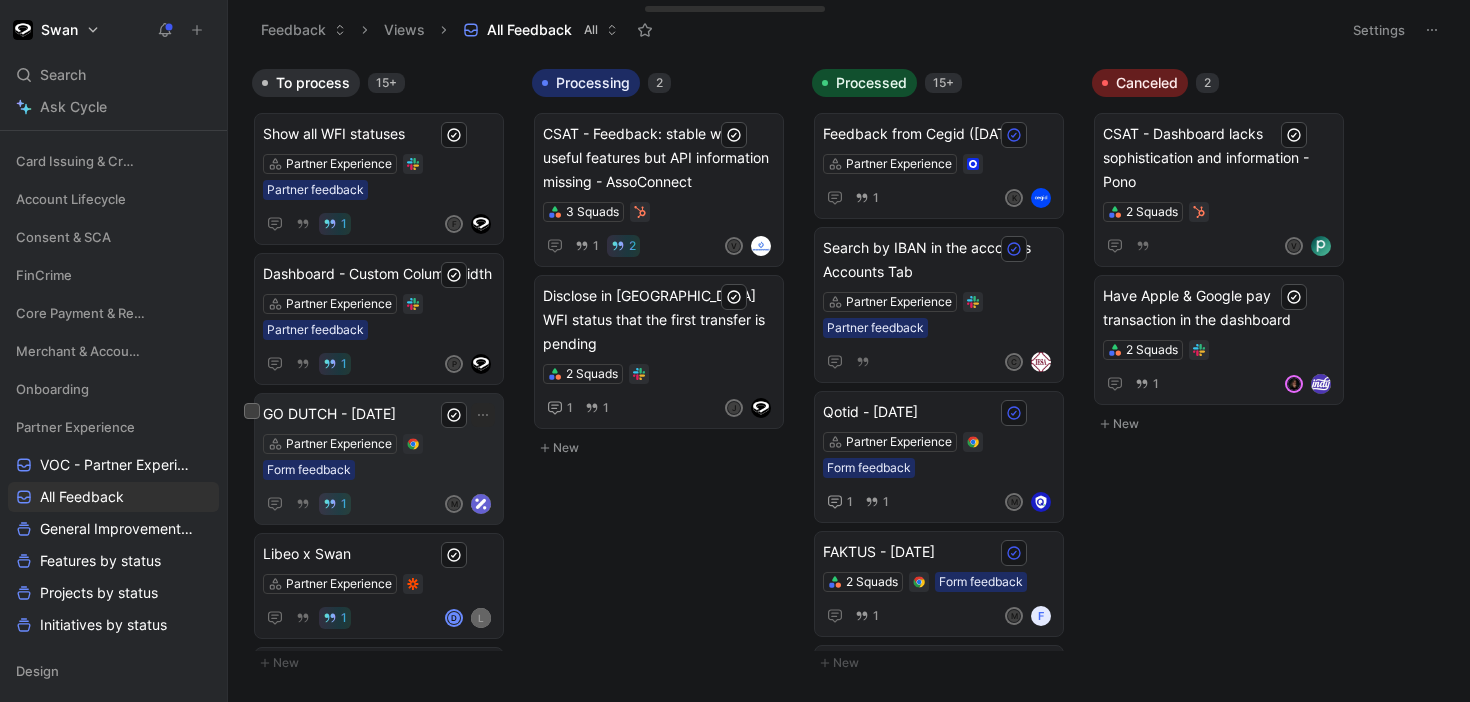 click on "Partner Experience Form feedback" at bounding box center [379, 457] 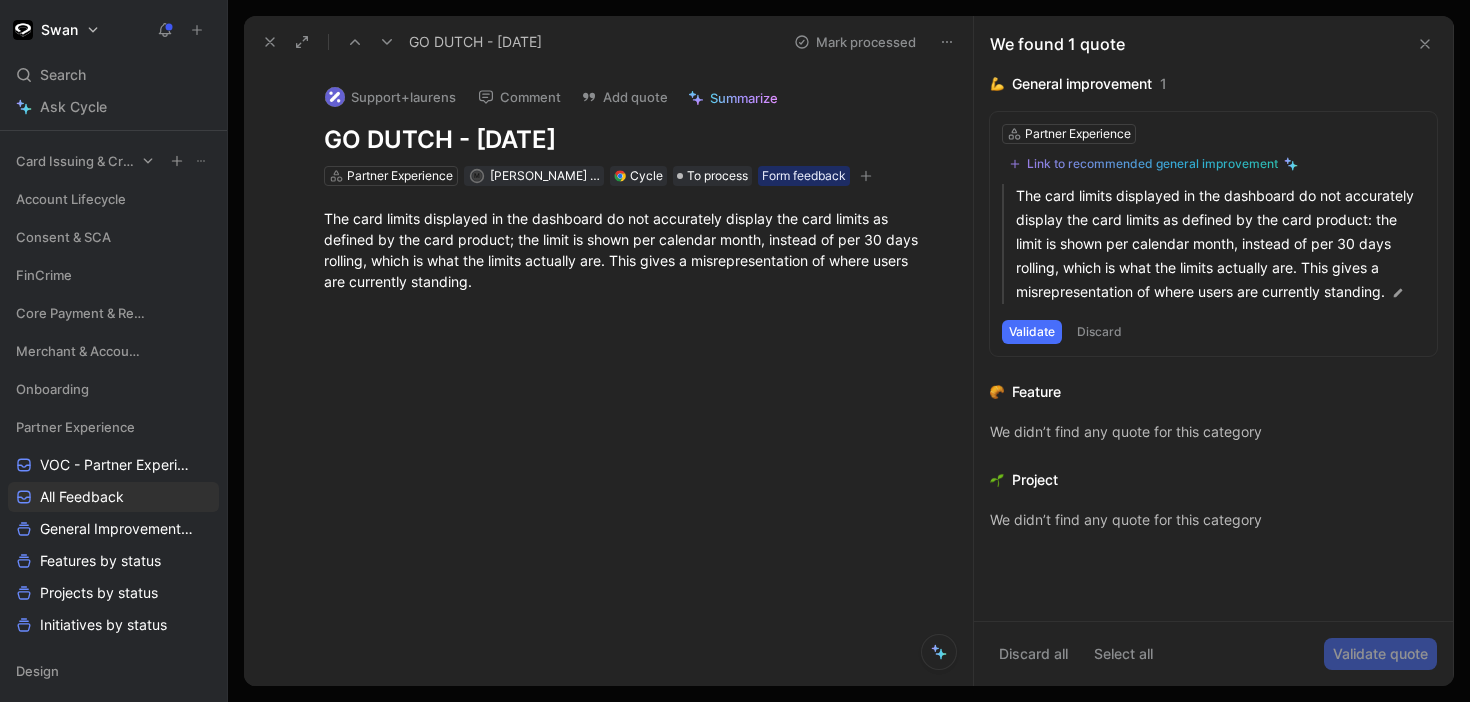 scroll, scrollTop: 0, scrollLeft: 0, axis: both 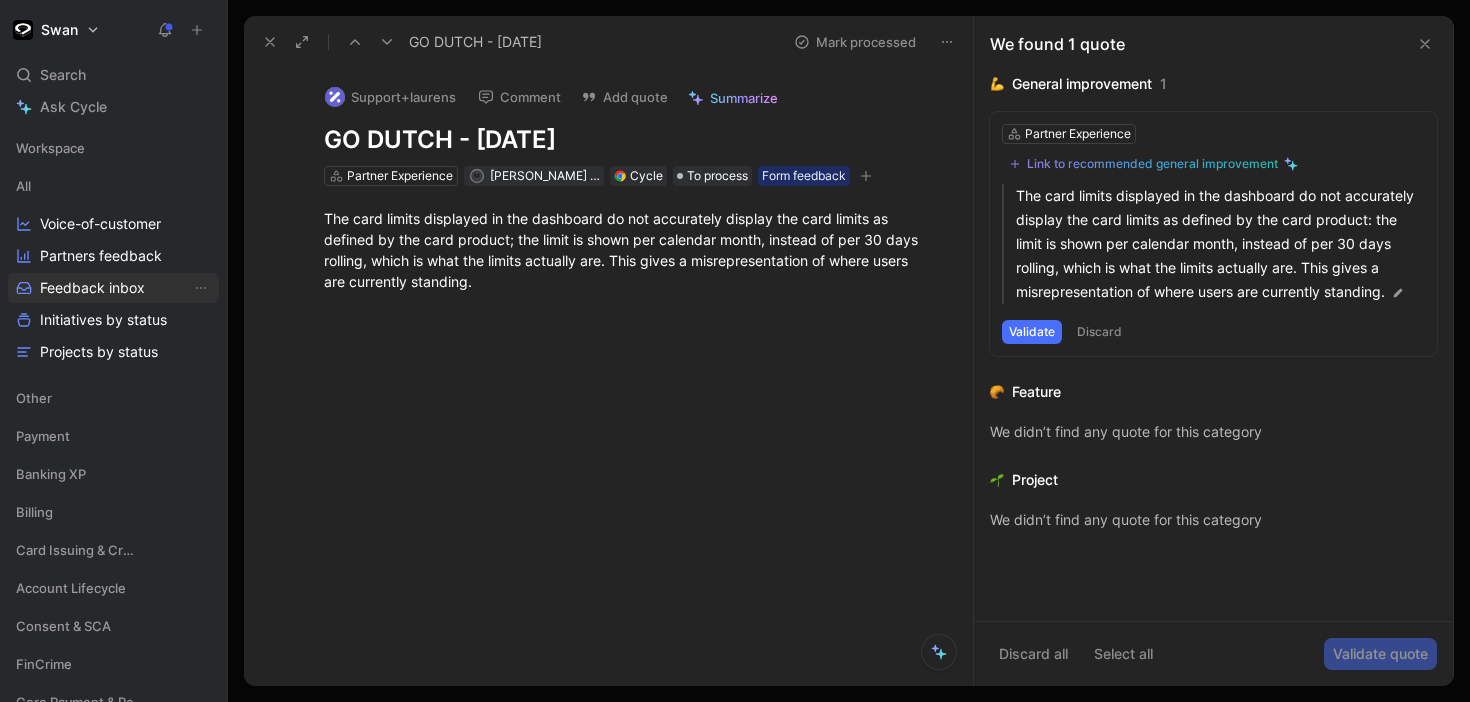 click on "Feedback inbox" at bounding box center (92, 288) 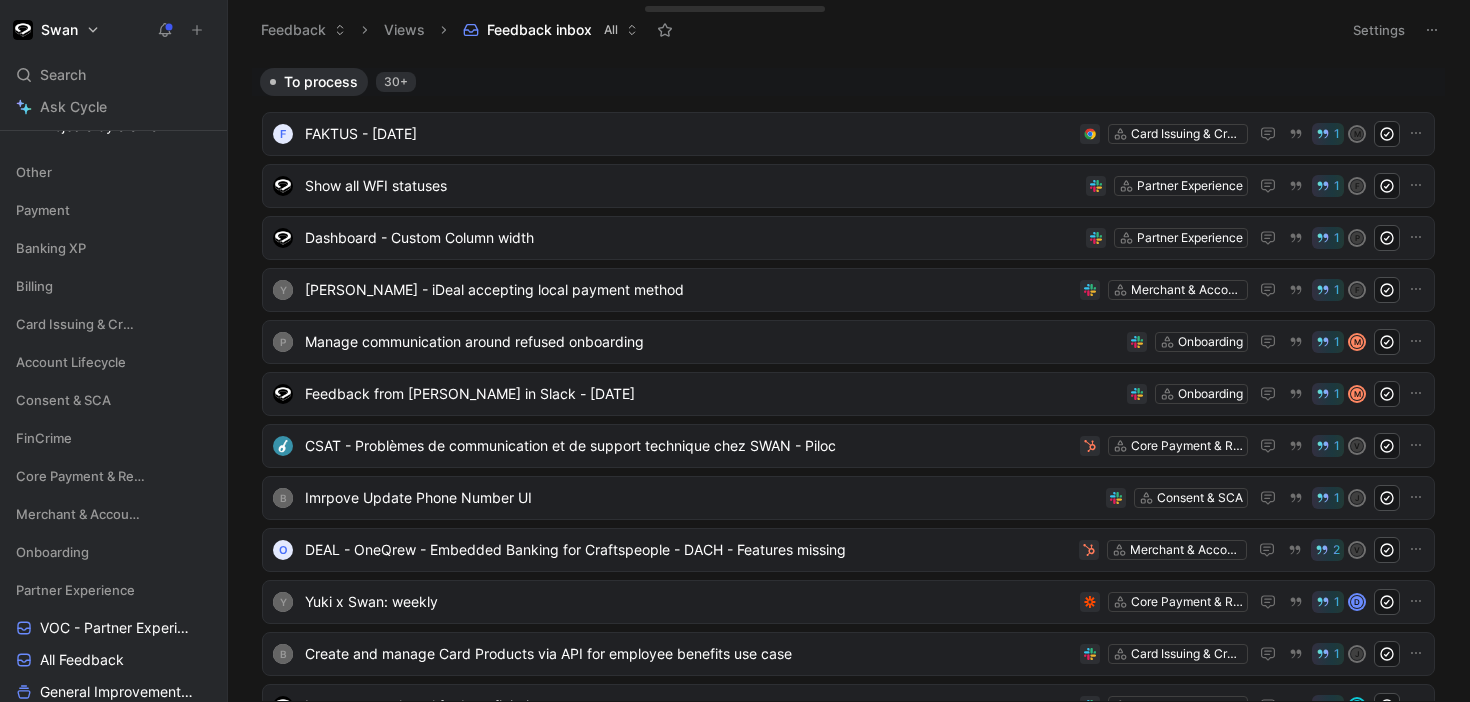 scroll, scrollTop: 228, scrollLeft: 0, axis: vertical 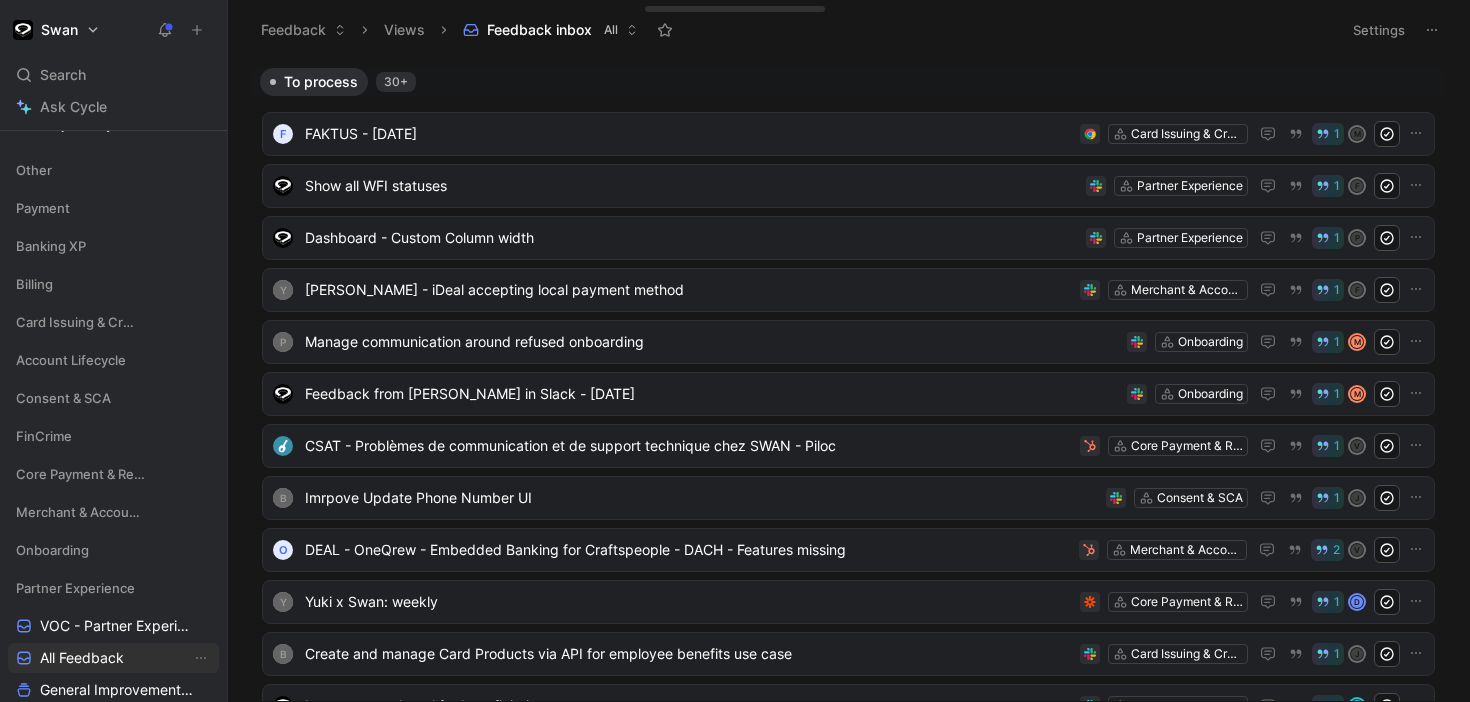 click on "All Feedback" at bounding box center [82, 658] 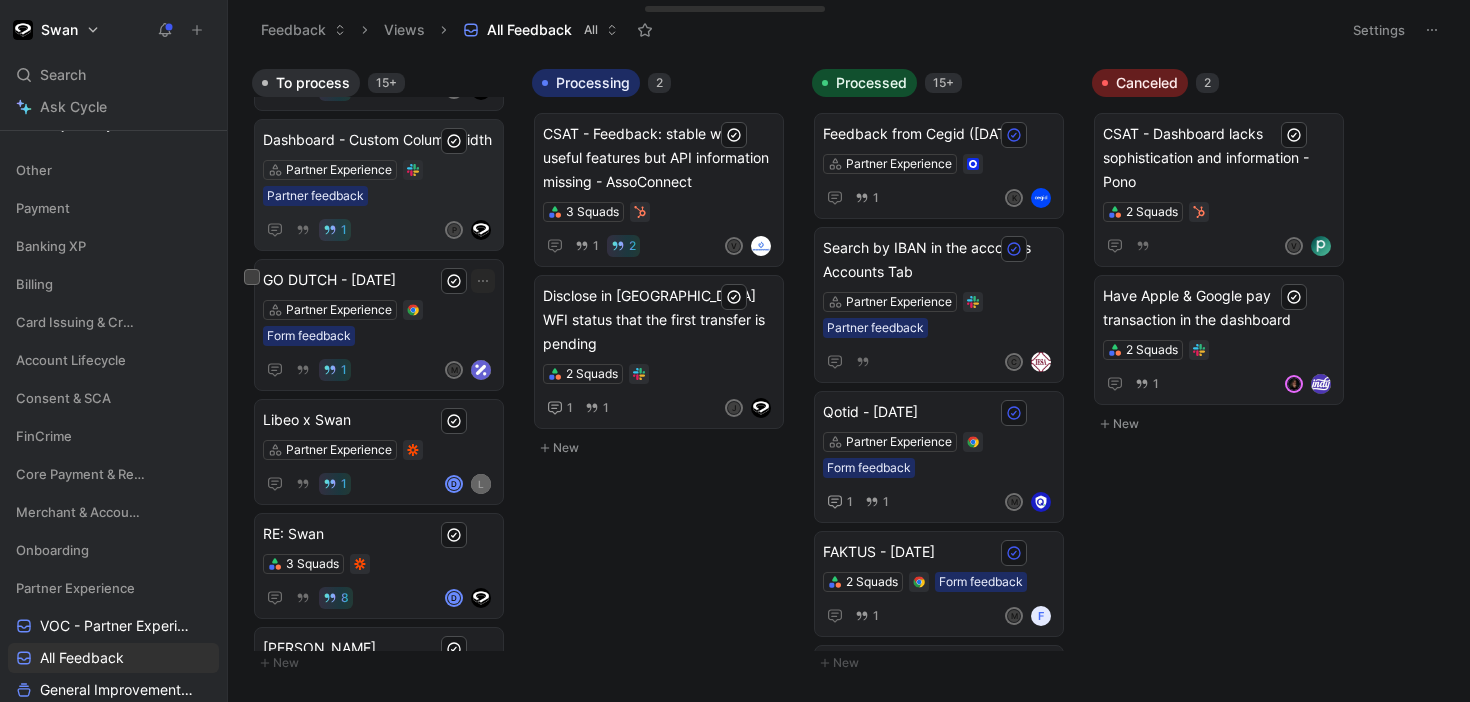 scroll, scrollTop: 136, scrollLeft: 0, axis: vertical 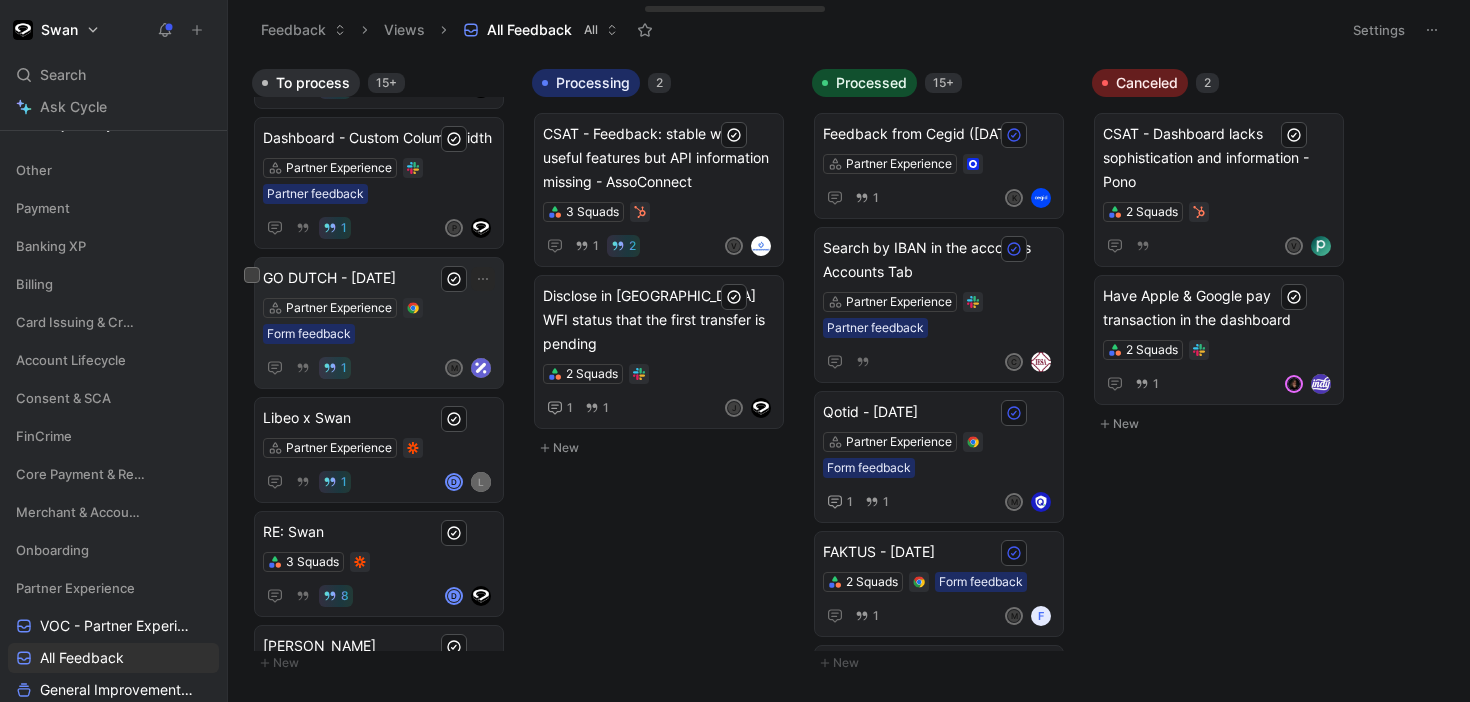 click on "Partner Experience Form feedback" at bounding box center [379, 321] 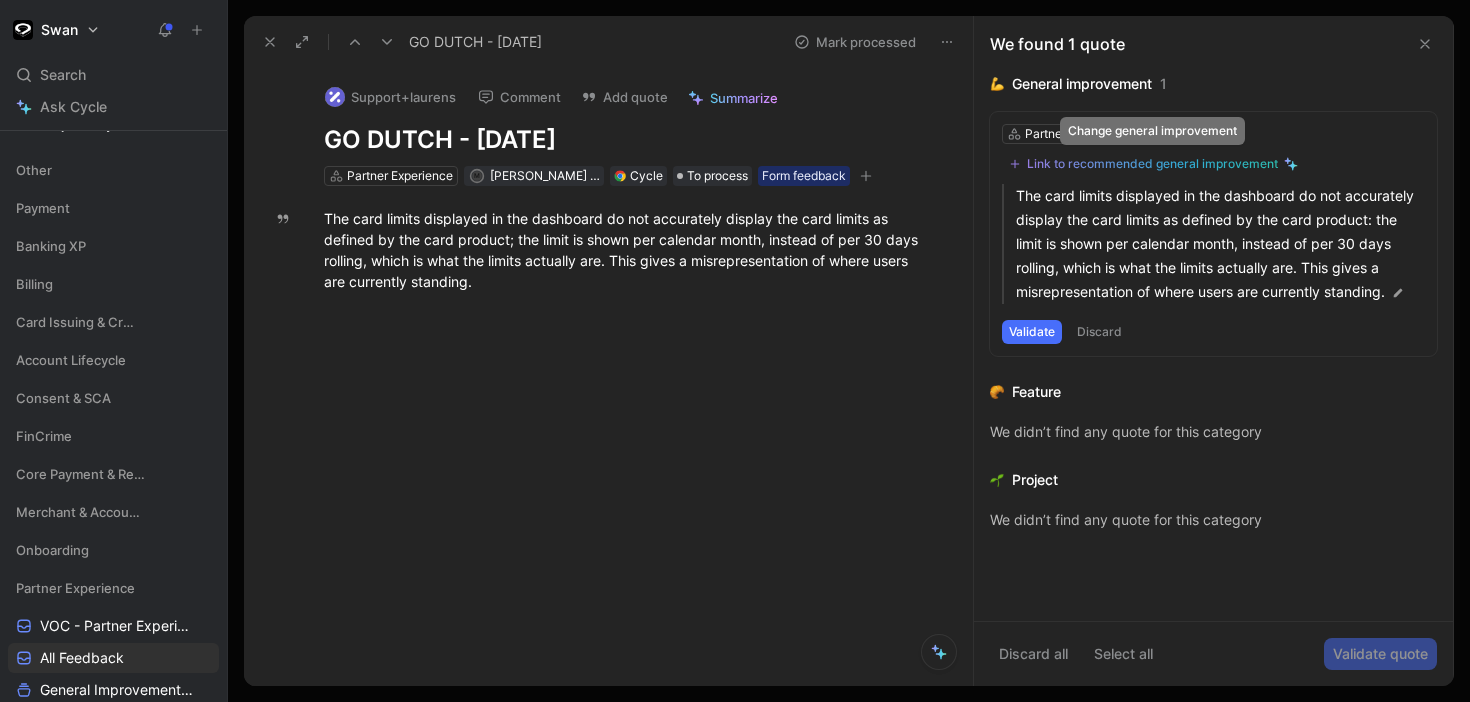 click on "Link to recommended general improvement" at bounding box center [1152, 164] 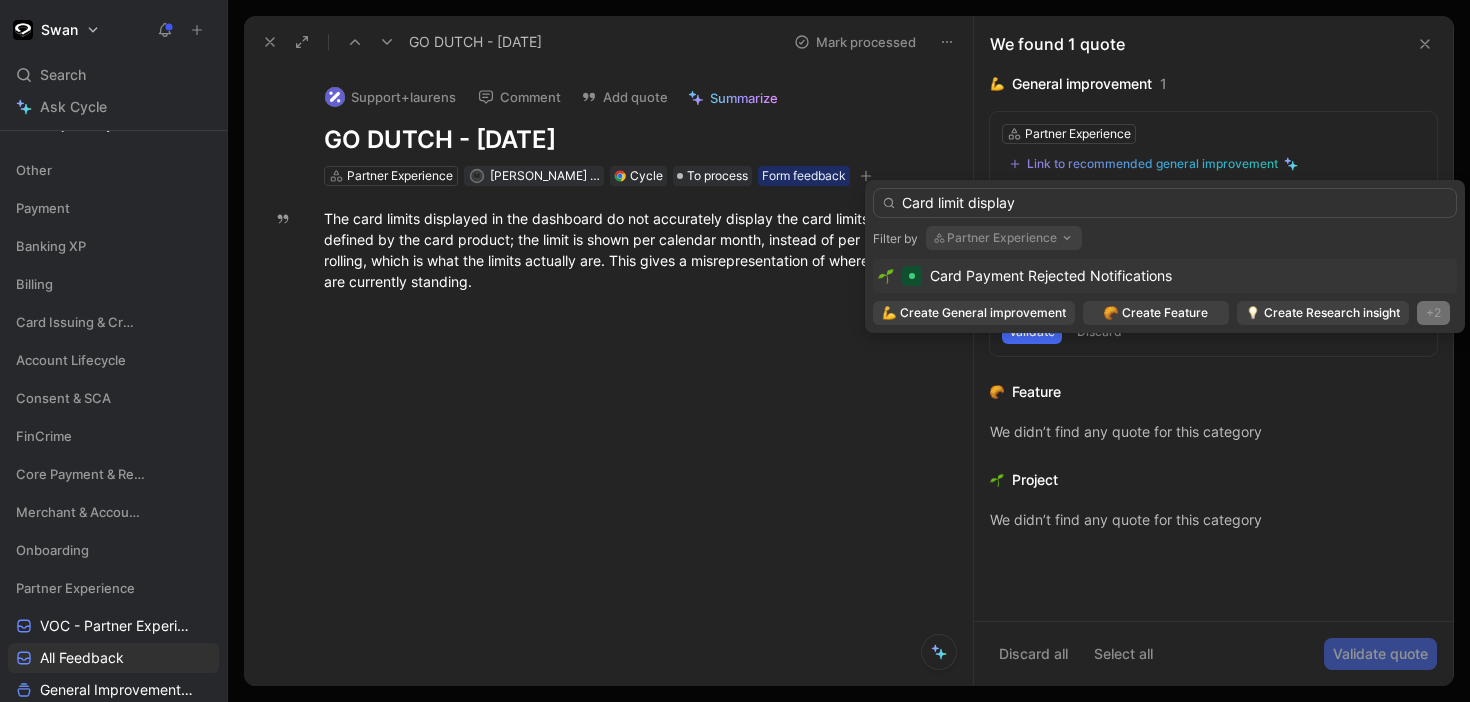 type on "Card limit display" 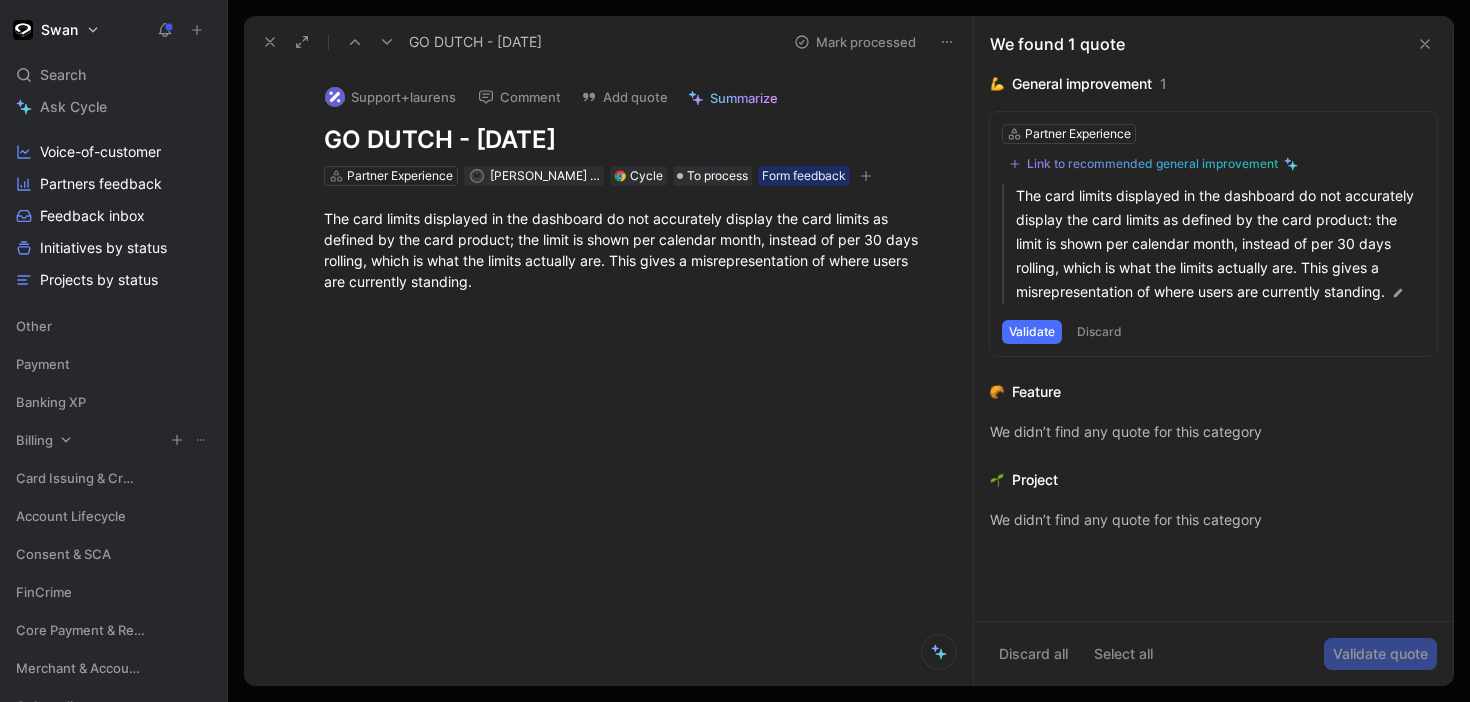 scroll, scrollTop: 0, scrollLeft: 0, axis: both 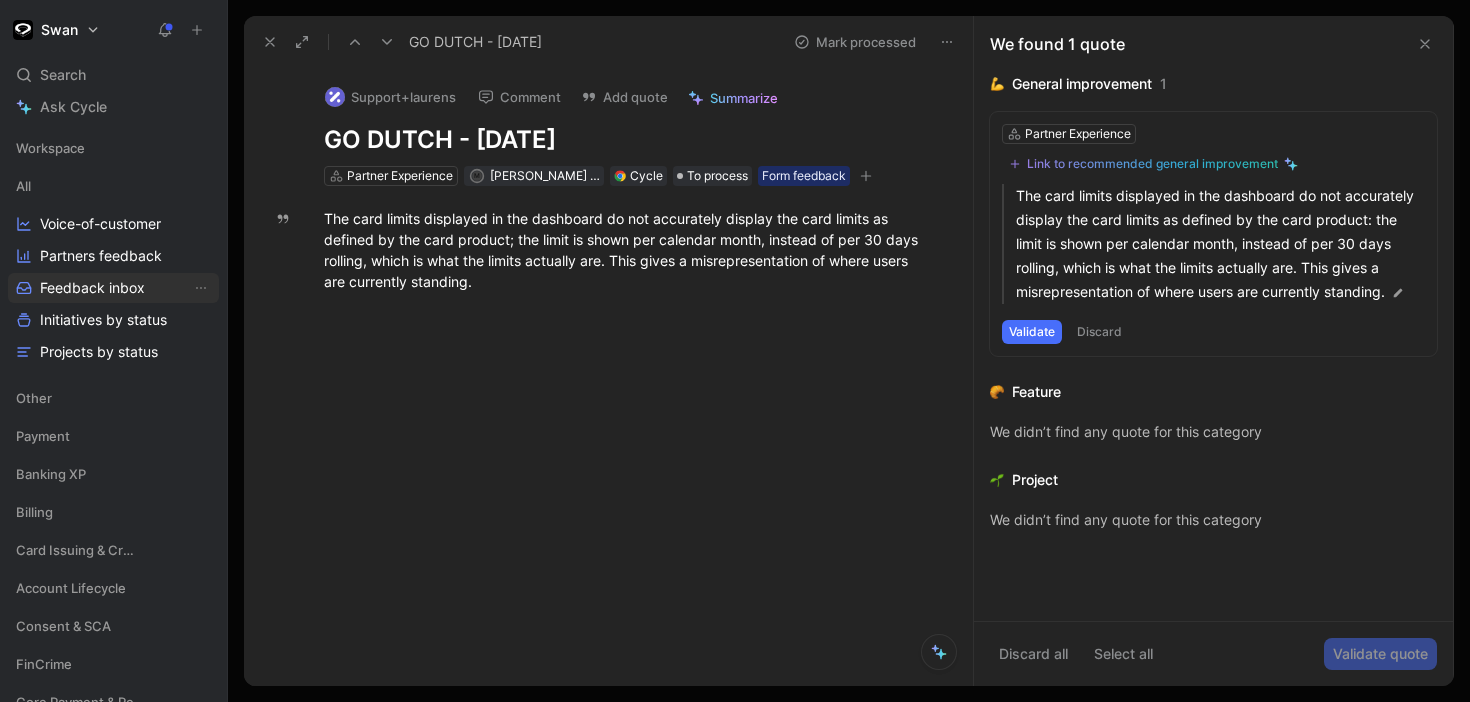 click on "Feedback inbox" at bounding box center [92, 288] 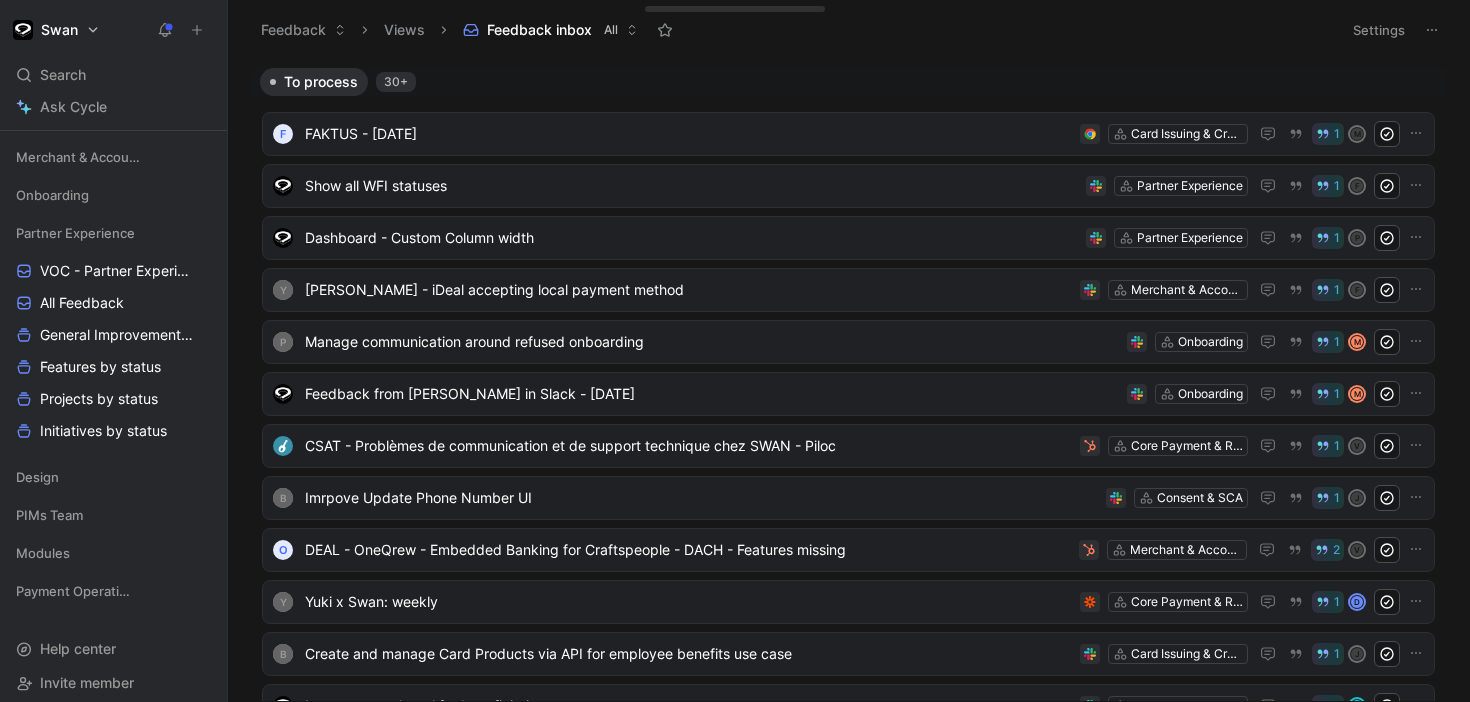 scroll, scrollTop: 584, scrollLeft: 0, axis: vertical 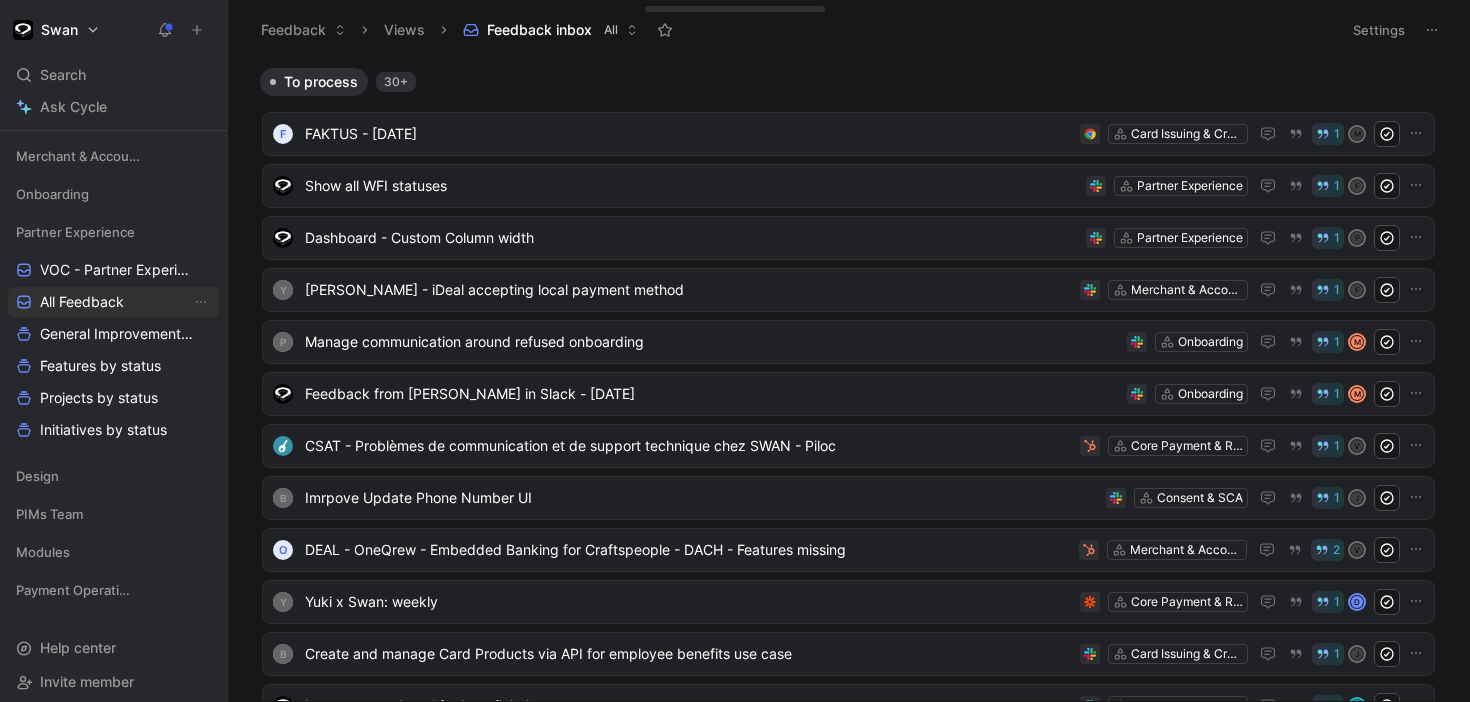 click on "All Feedback" at bounding box center [82, 302] 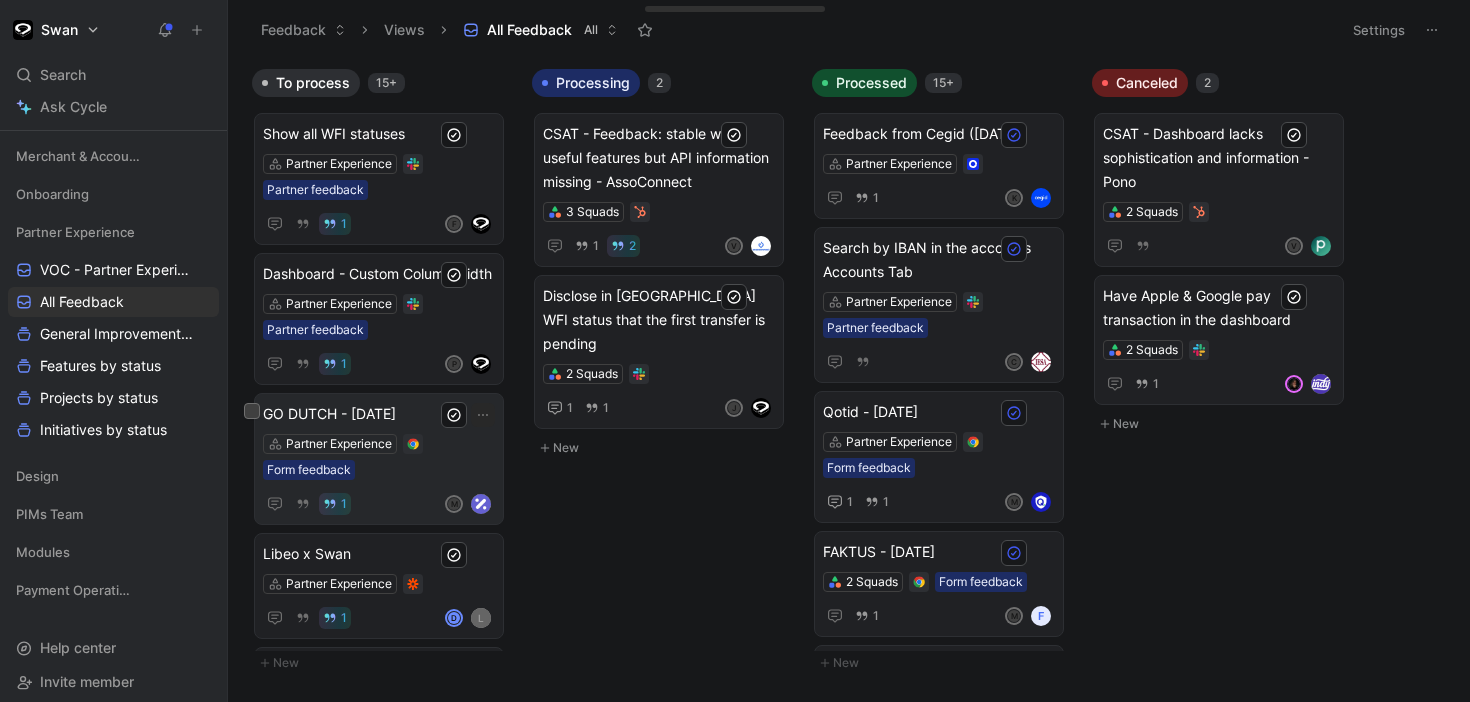 click on "Partner Experience Form feedback" at bounding box center (379, 457) 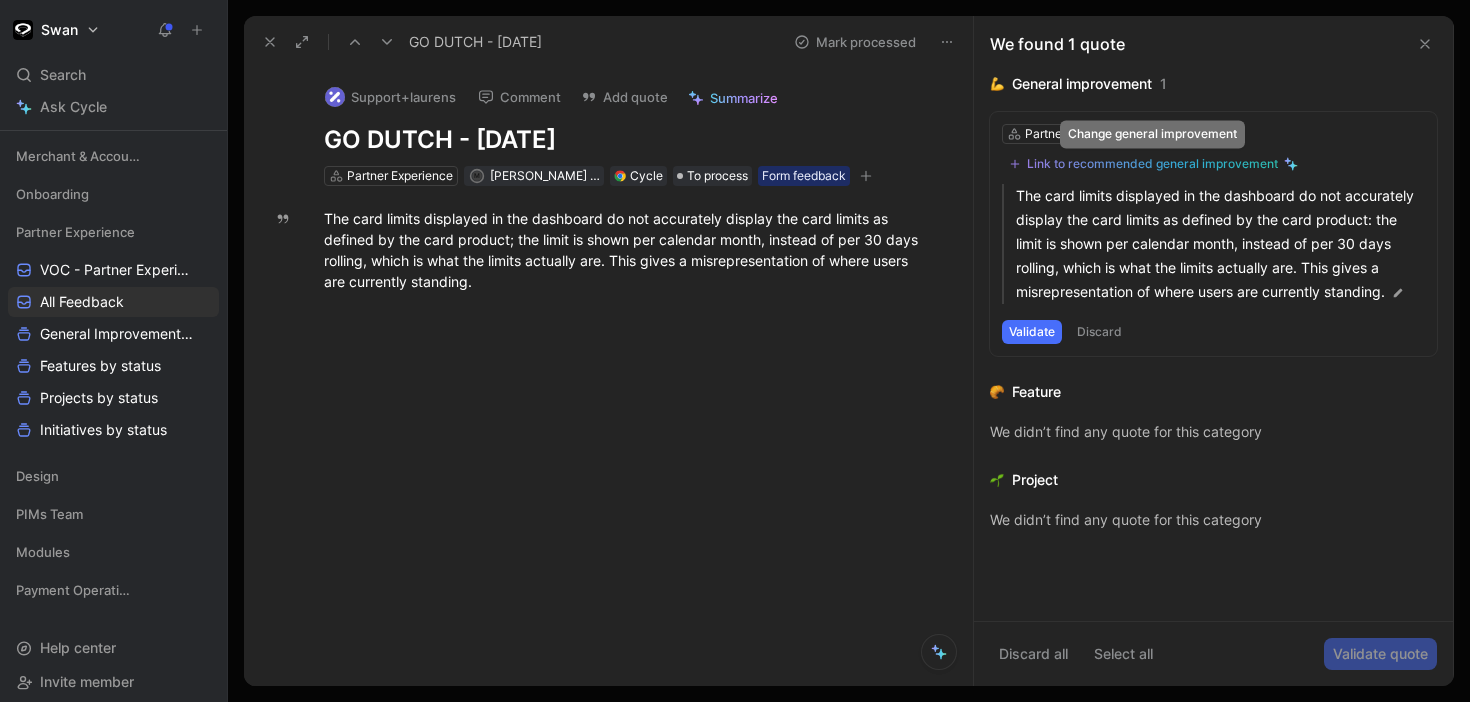 click on "Link to recommended general improvement" at bounding box center [1152, 164] 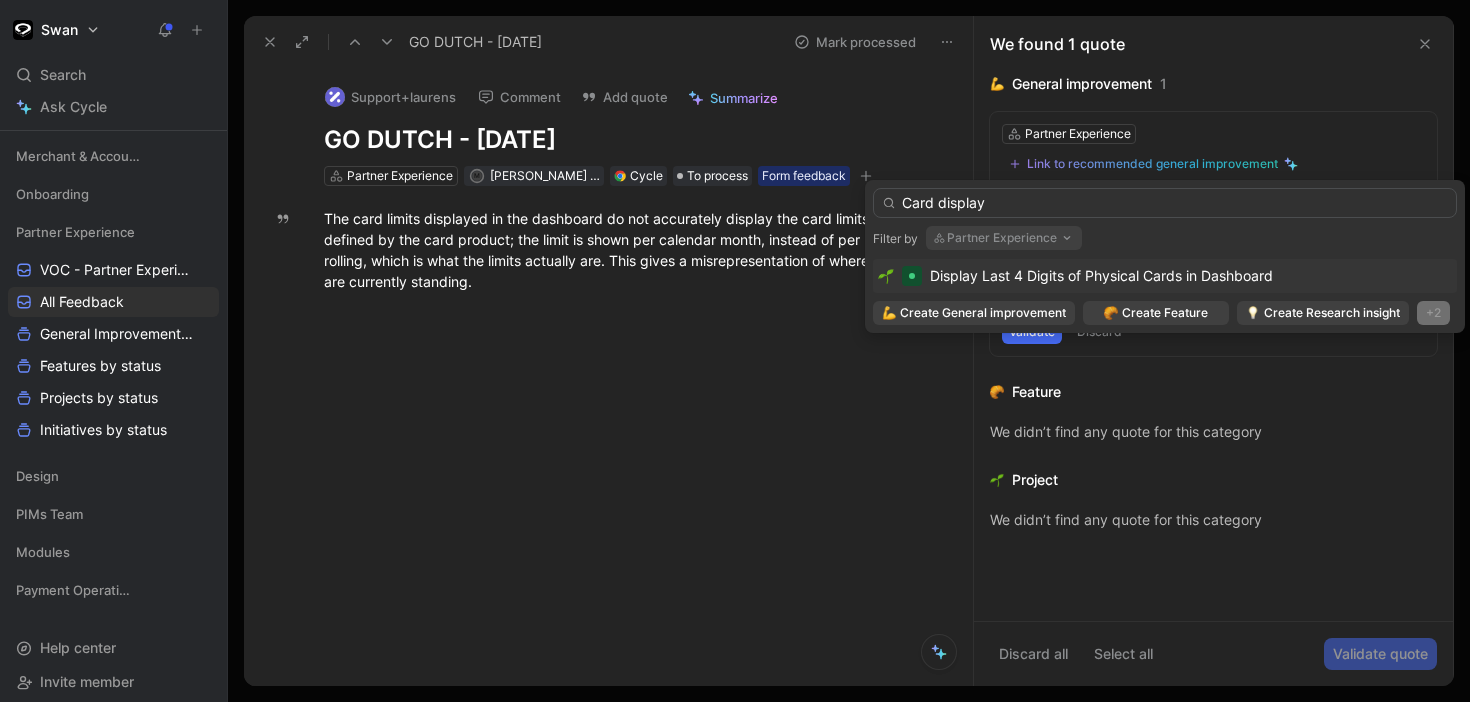 type on "Card display" 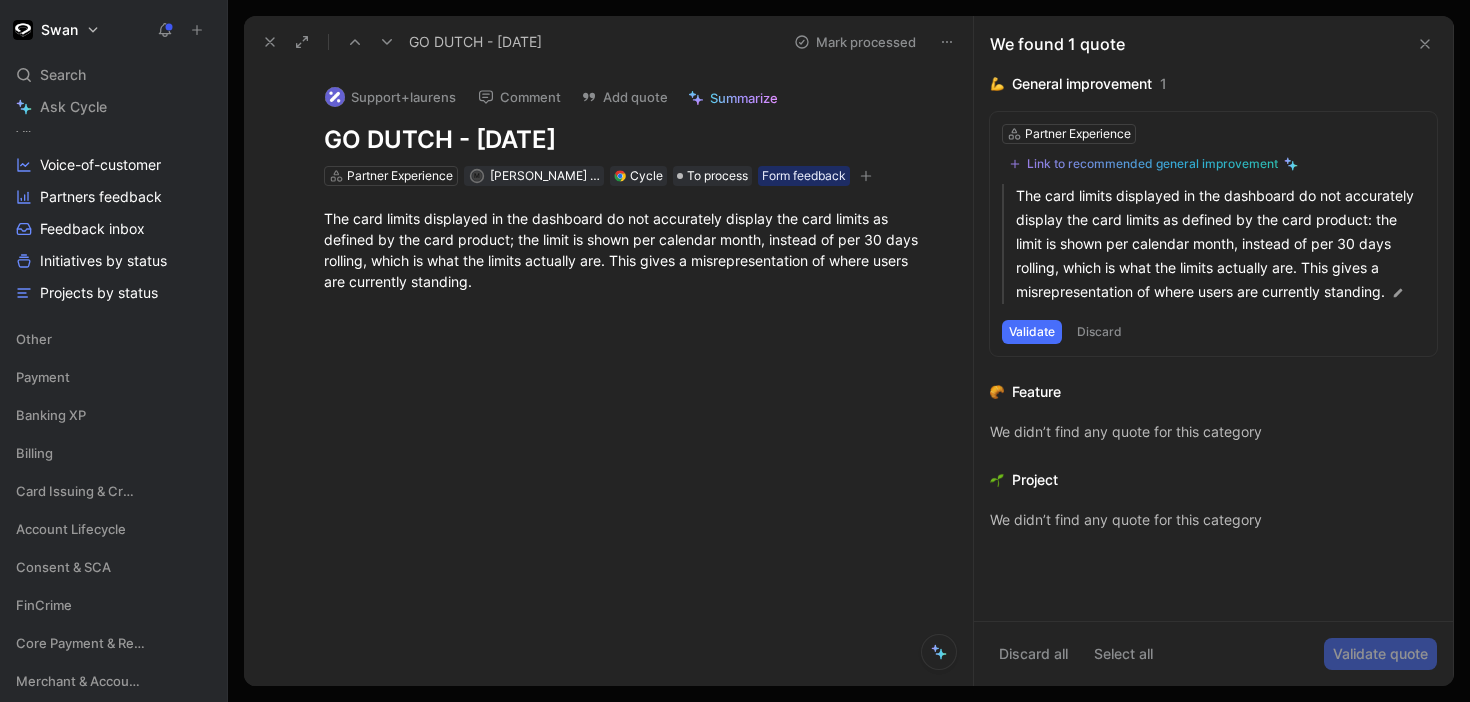 scroll, scrollTop: 0, scrollLeft: 0, axis: both 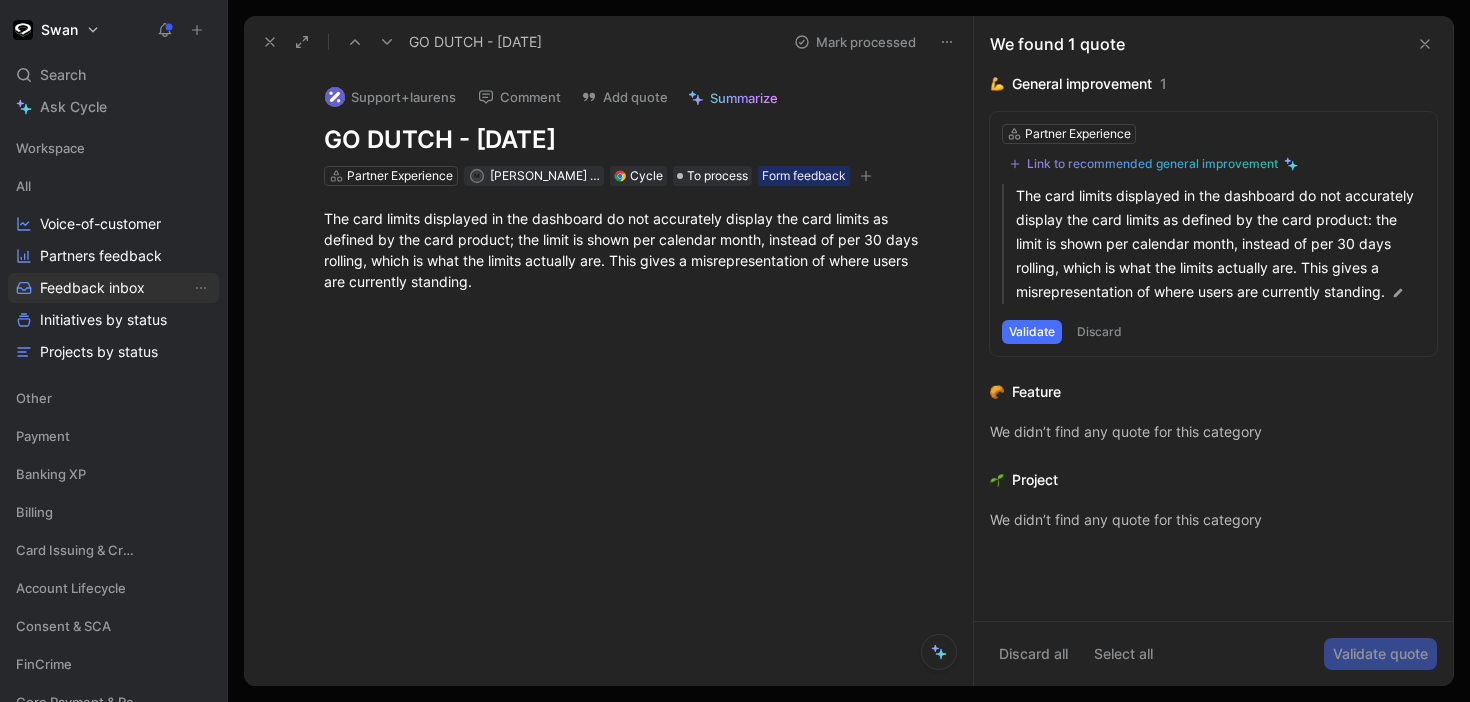 click on "Feedback inbox" at bounding box center [92, 288] 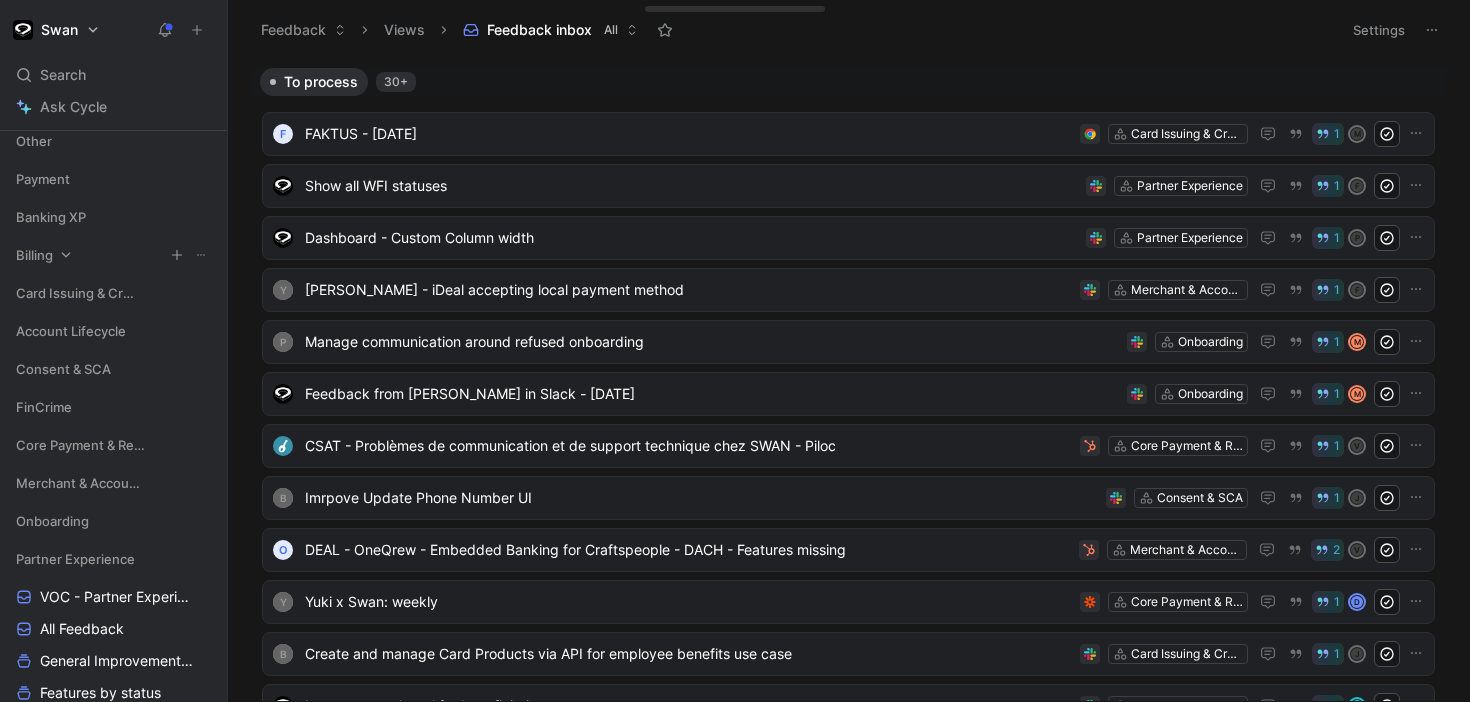 scroll, scrollTop: 267, scrollLeft: 0, axis: vertical 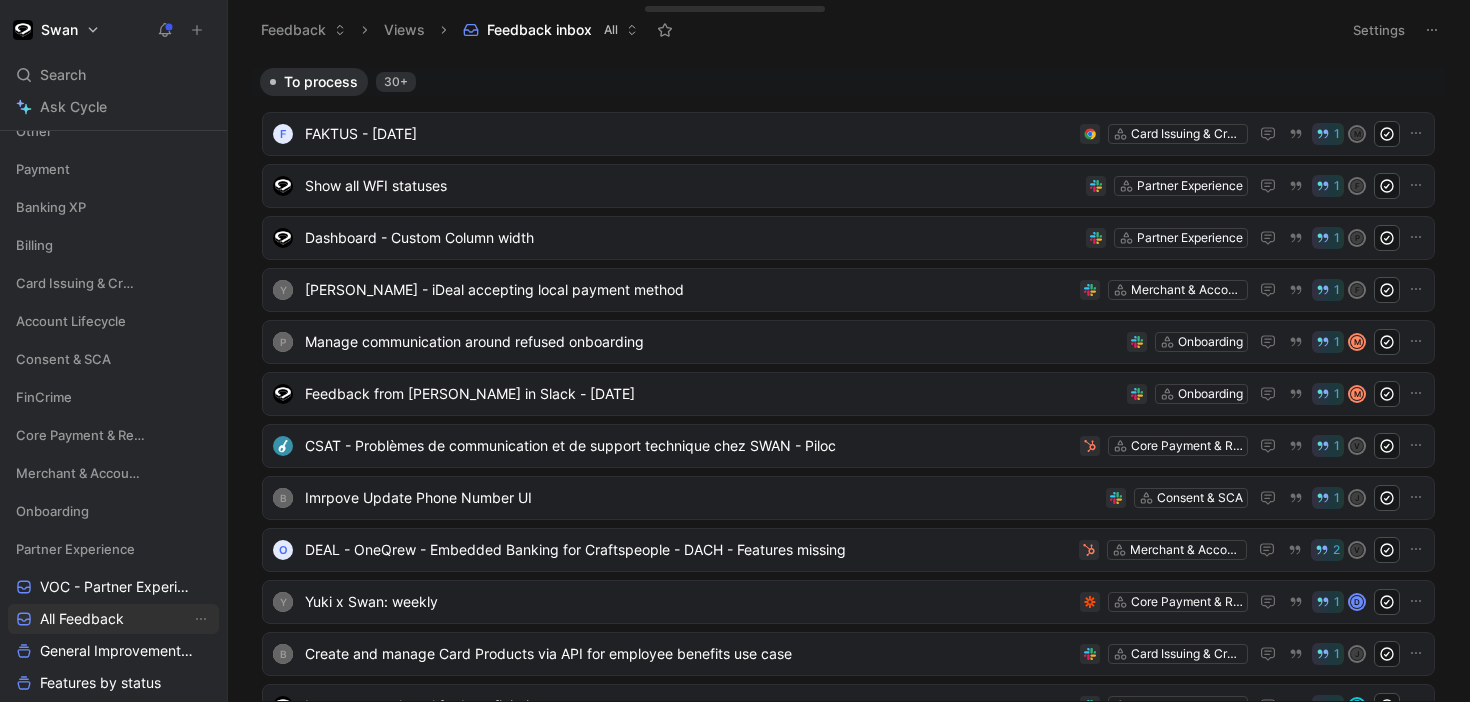 click on "All Feedback" at bounding box center (82, 619) 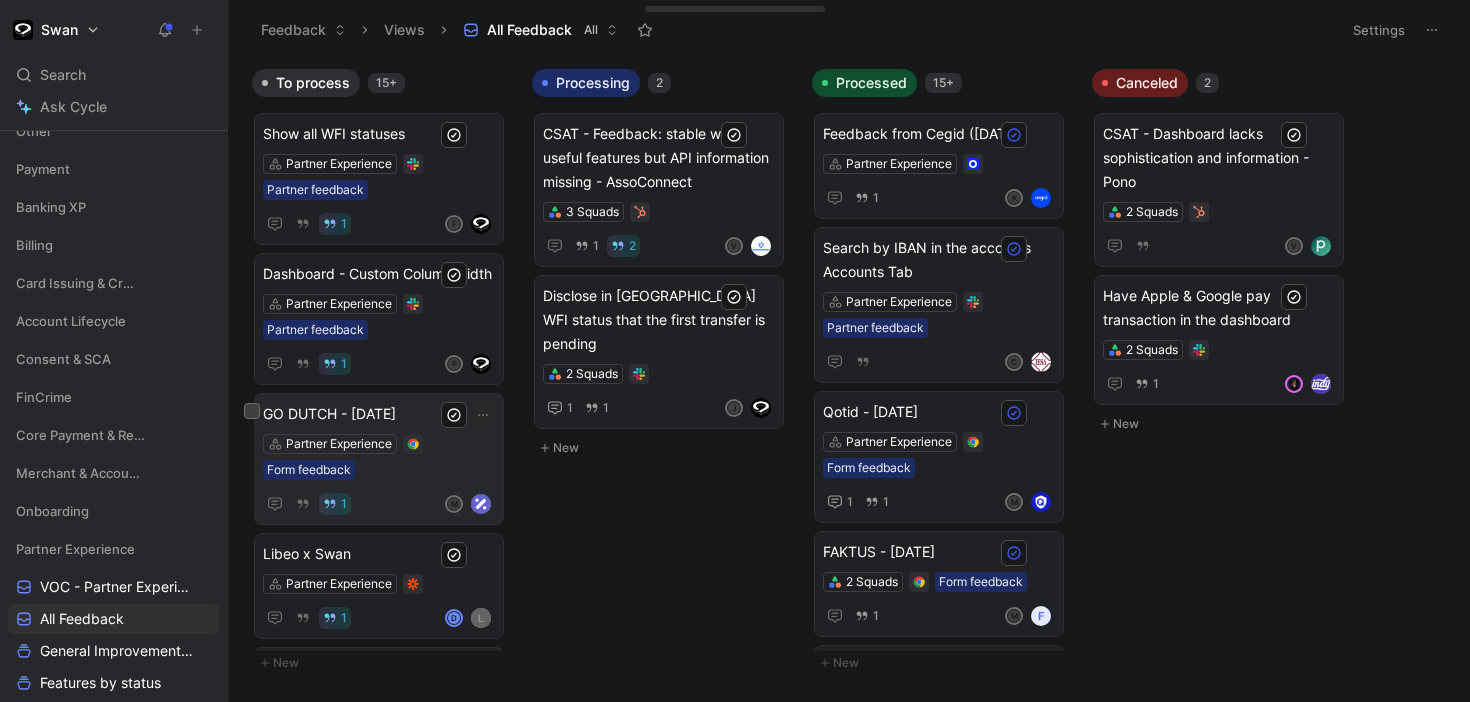 click on "GO DUTCH - [DATE] Partner Experience Form feedback 1 M" at bounding box center (379, 459) 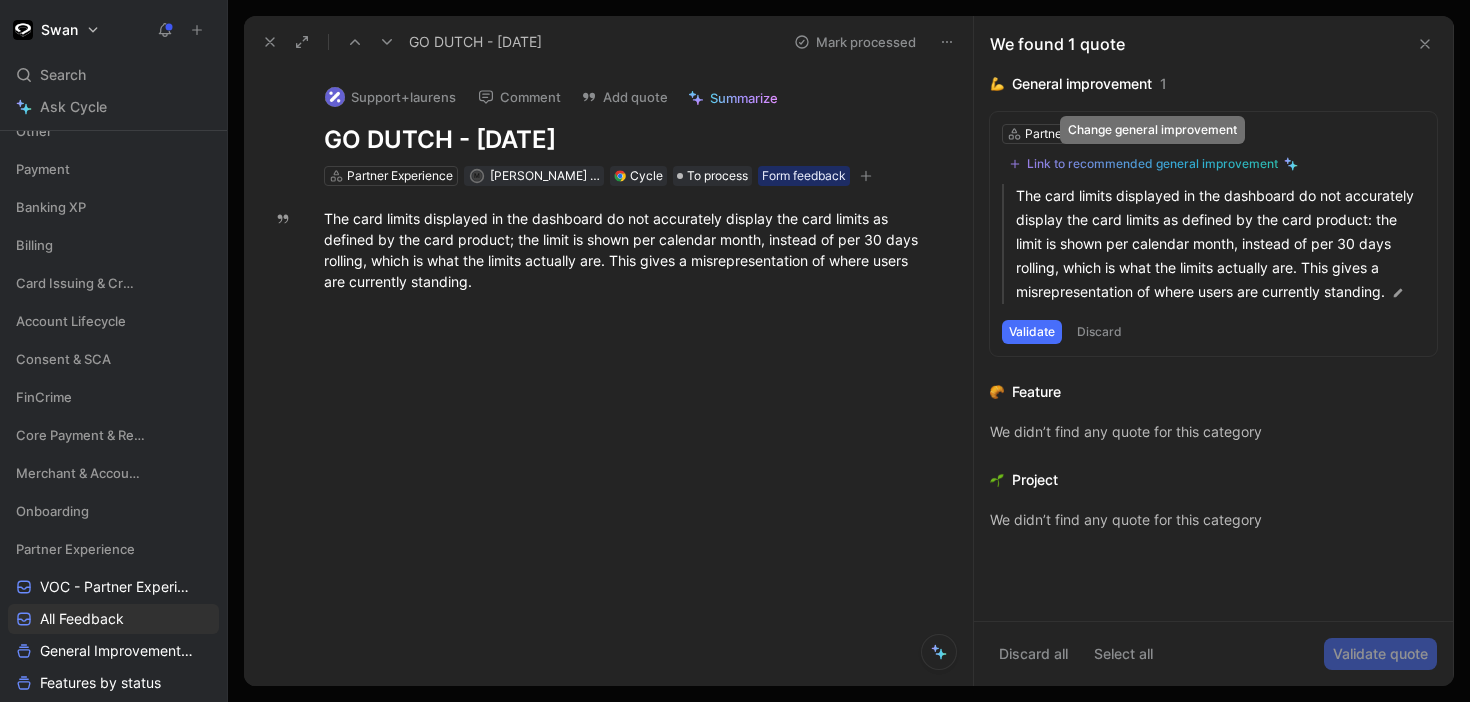 click on "Link to recommended general improvement" at bounding box center (1152, 164) 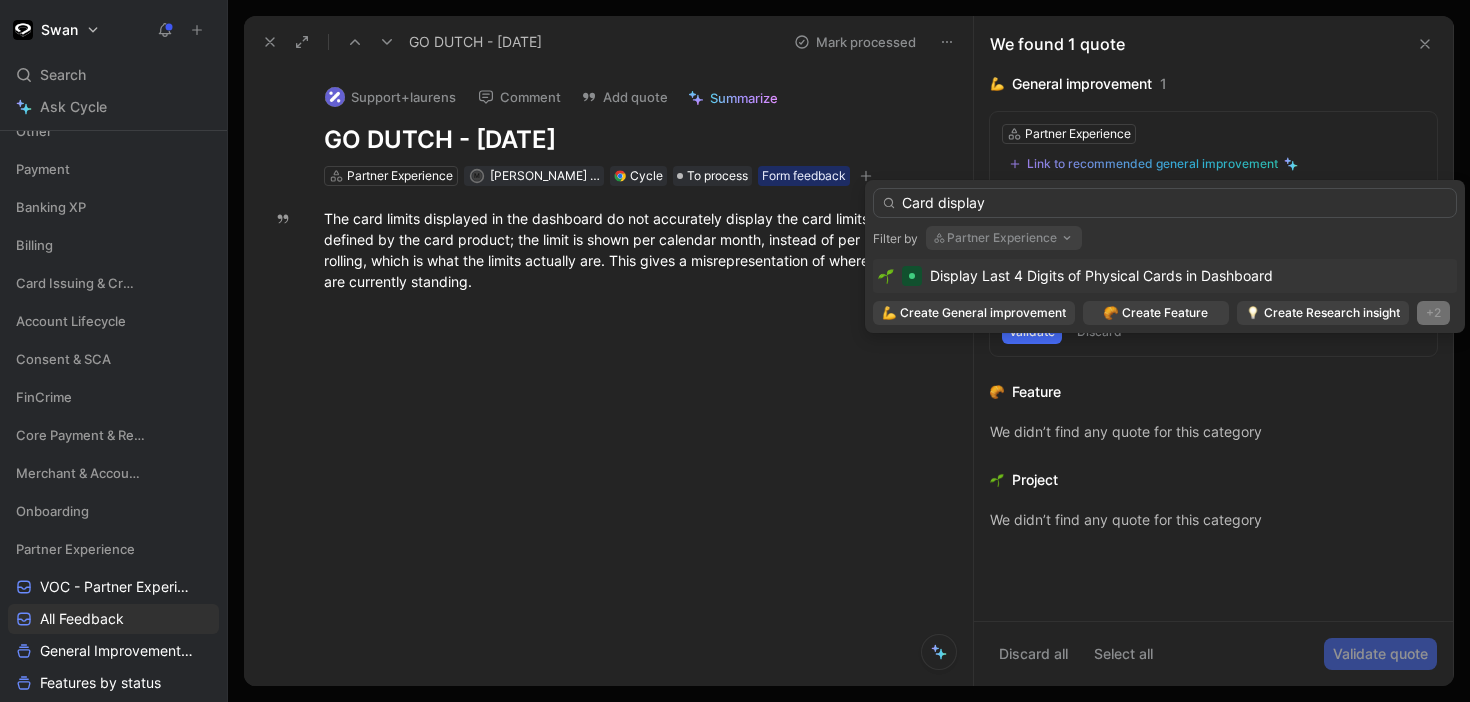 type on "Card display" 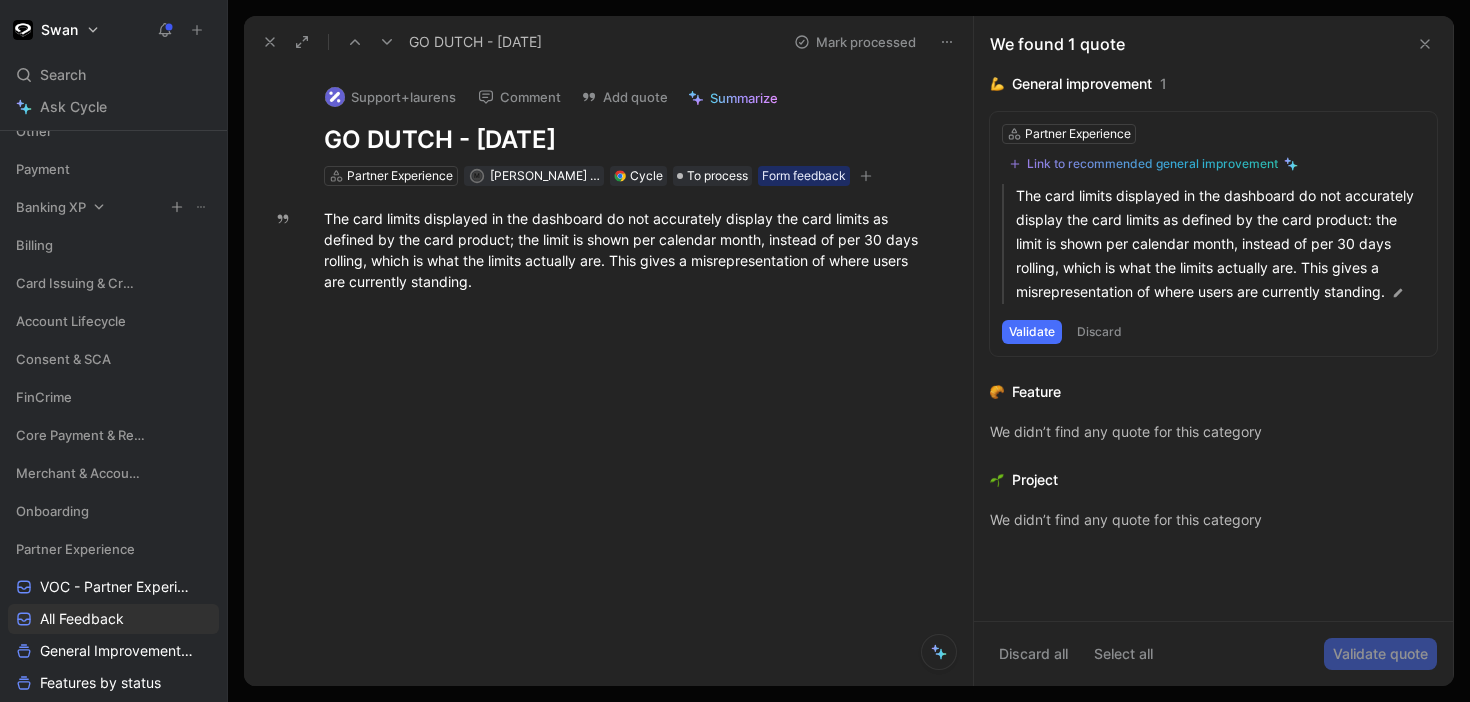 scroll, scrollTop: 0, scrollLeft: 0, axis: both 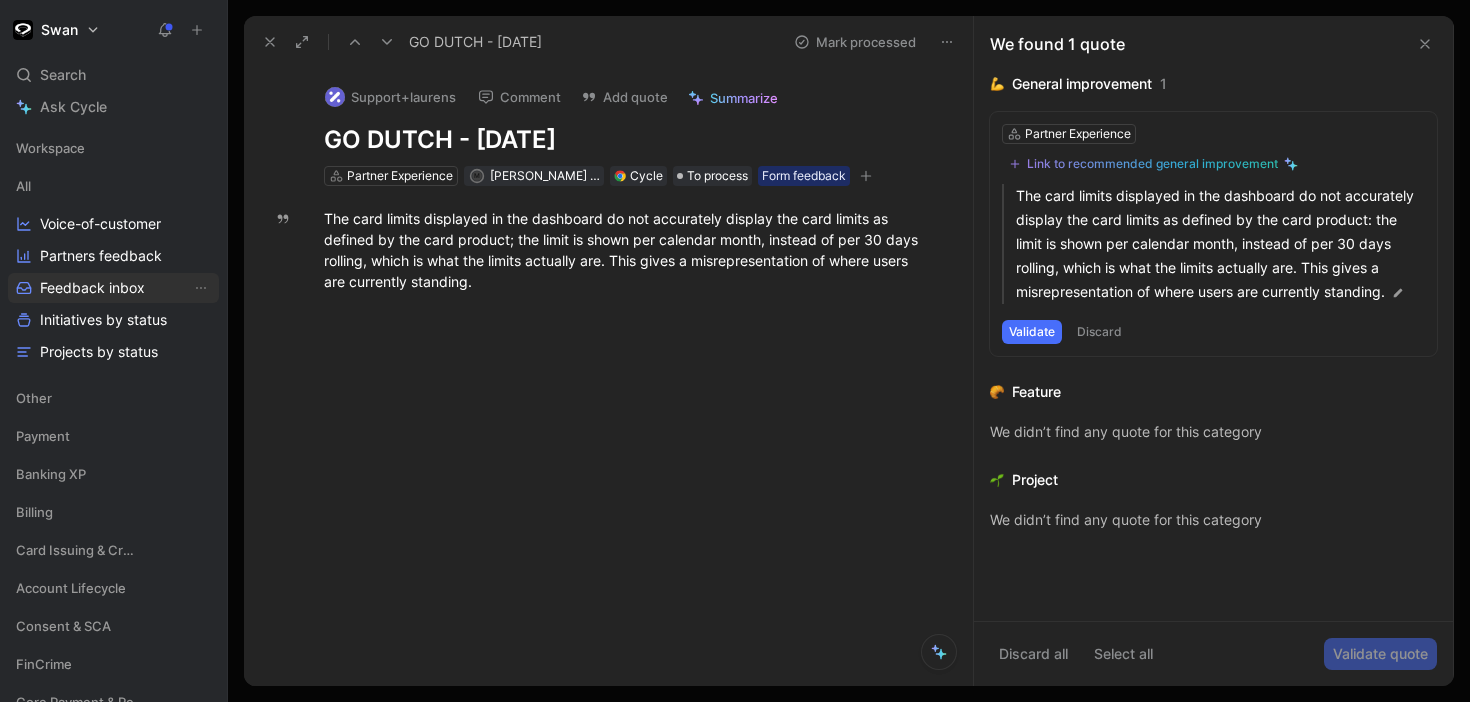 click on "Feedback inbox" at bounding box center [92, 288] 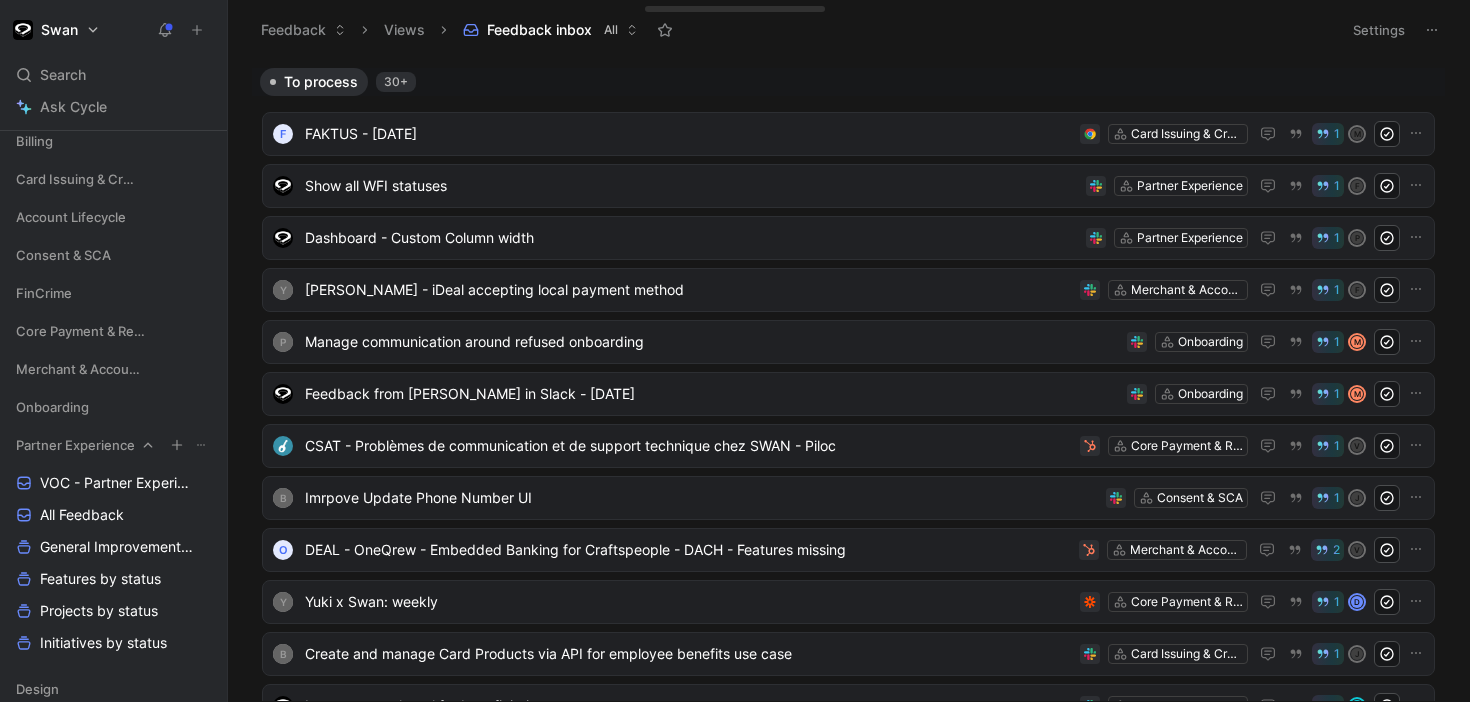 scroll, scrollTop: 368, scrollLeft: 0, axis: vertical 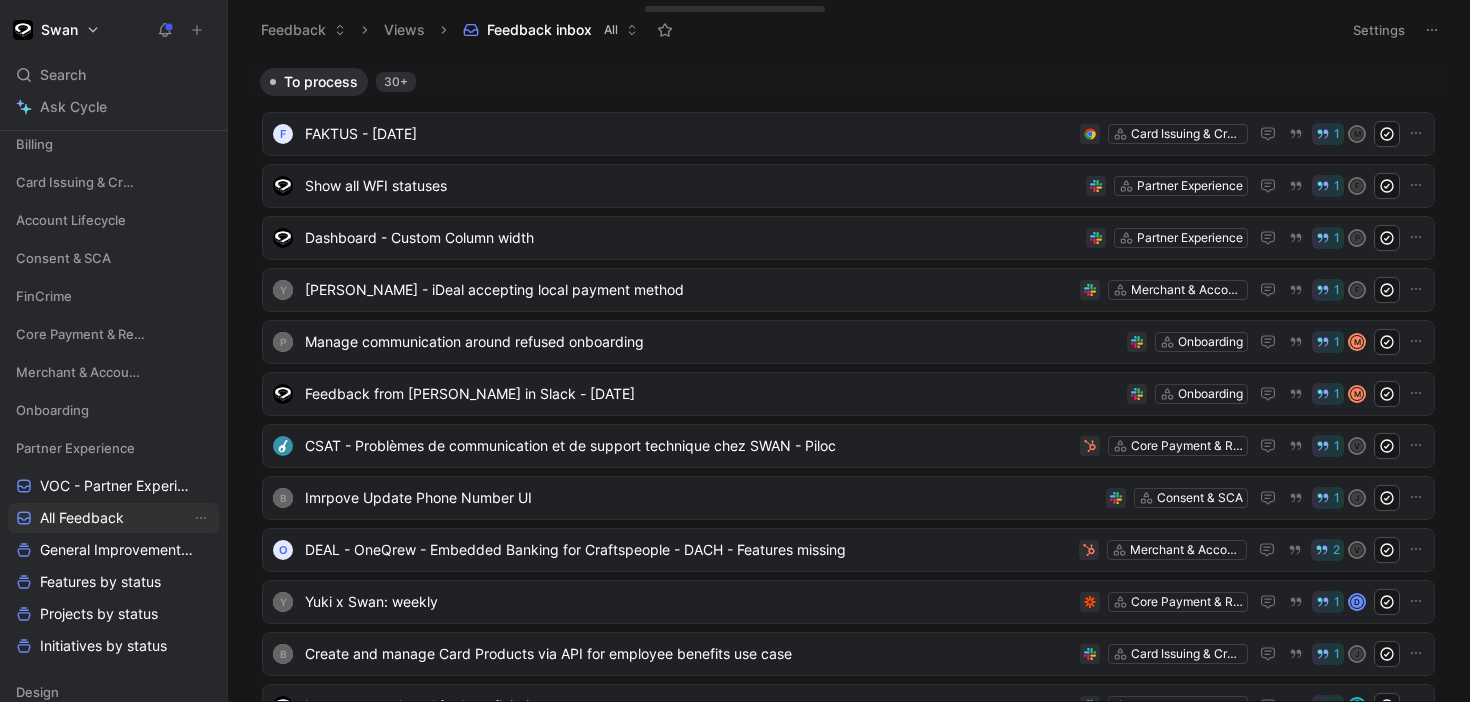 click on "All Feedback" at bounding box center (82, 518) 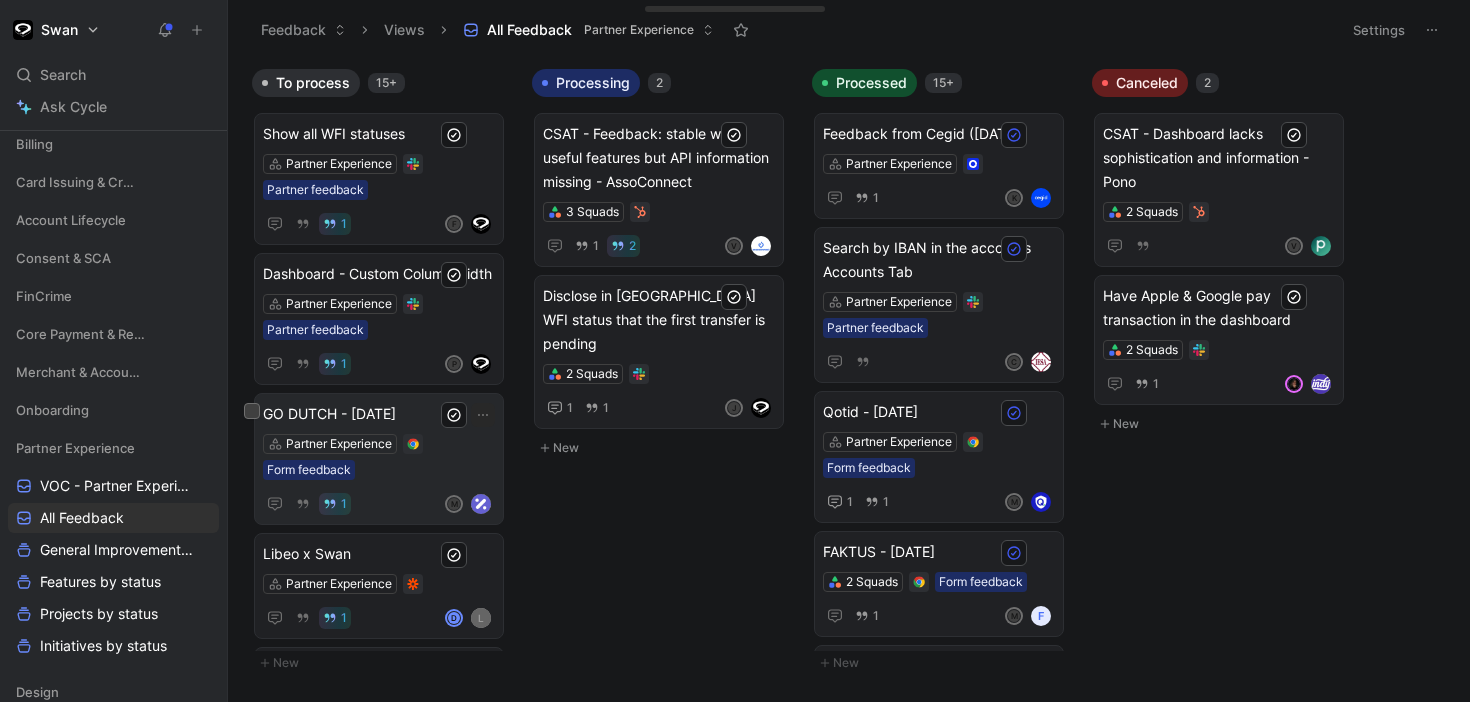 click on "Partner Experience Form feedback" at bounding box center [379, 457] 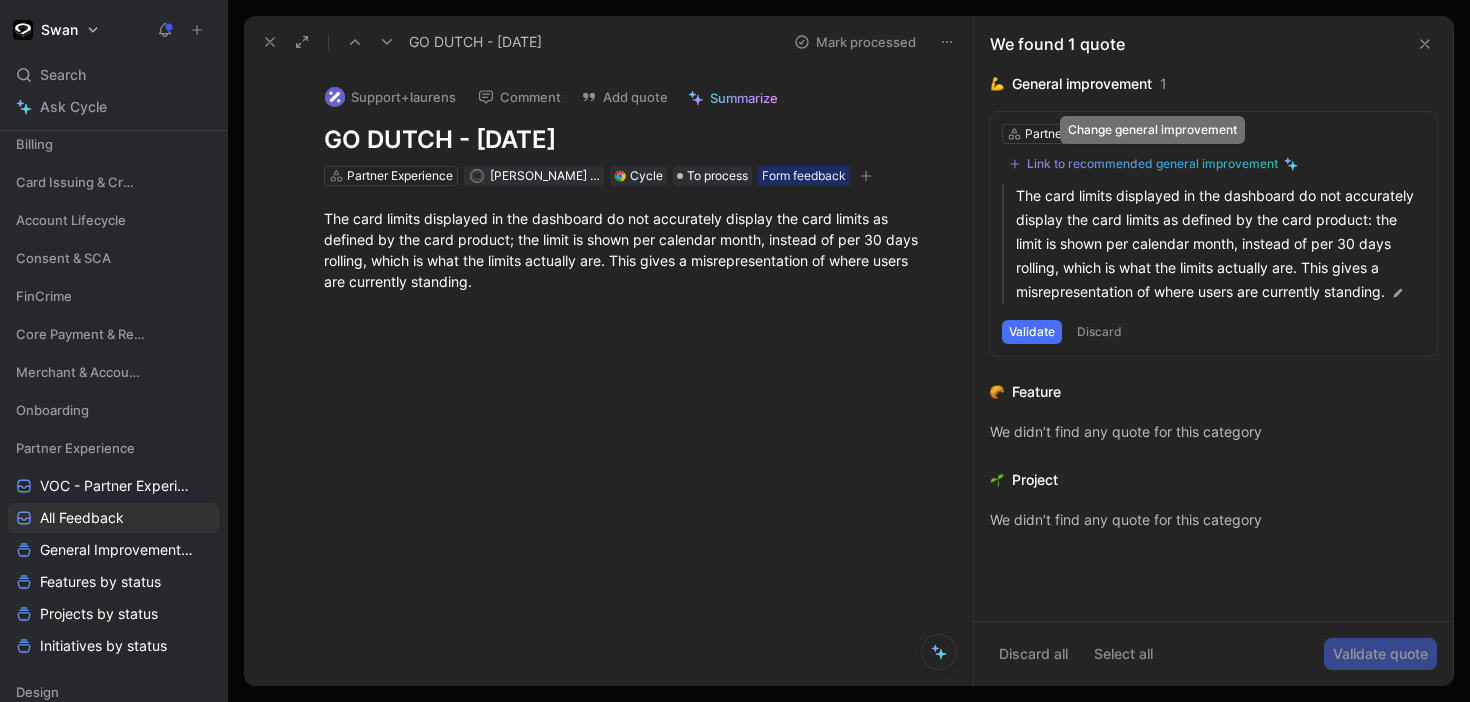 click on "Link to recommended general improvement" at bounding box center (1152, 164) 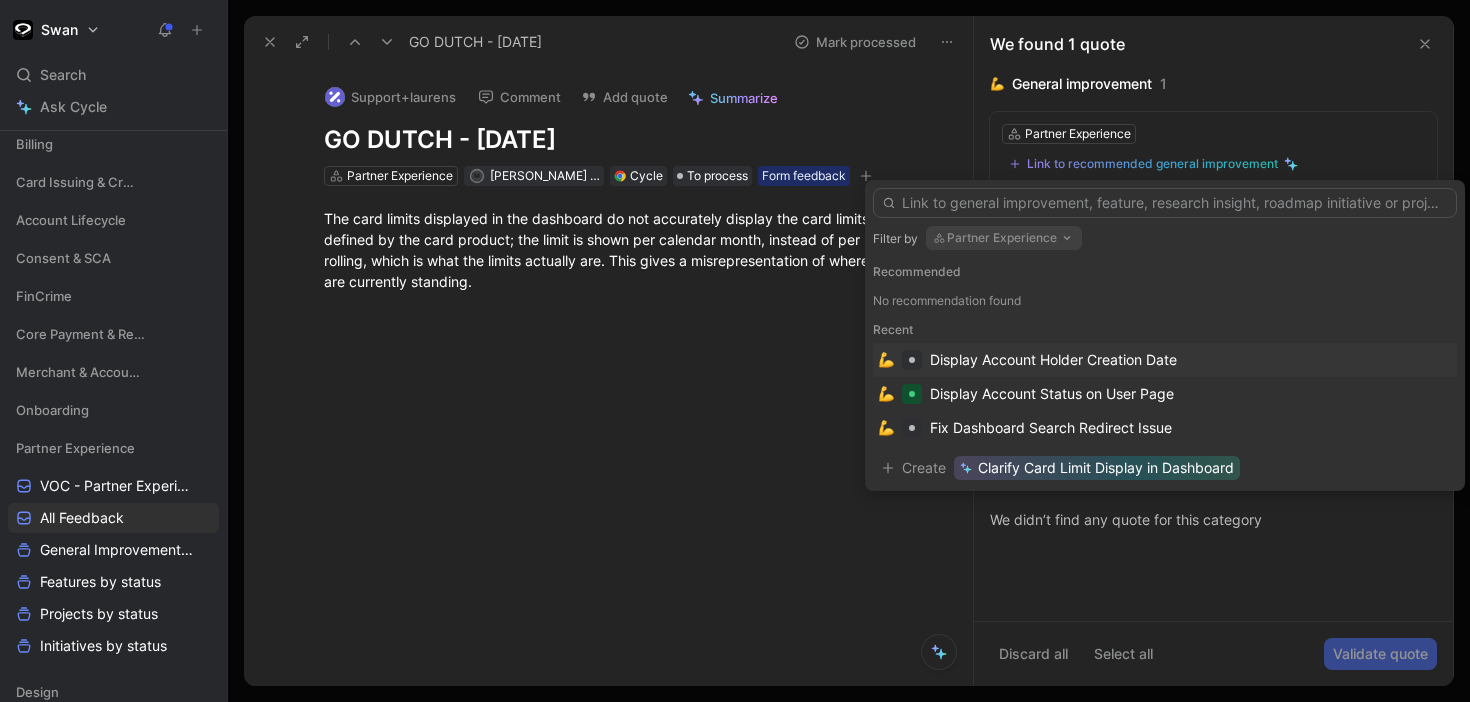 click on "Display Account Holder Creation Date" at bounding box center (1053, 360) 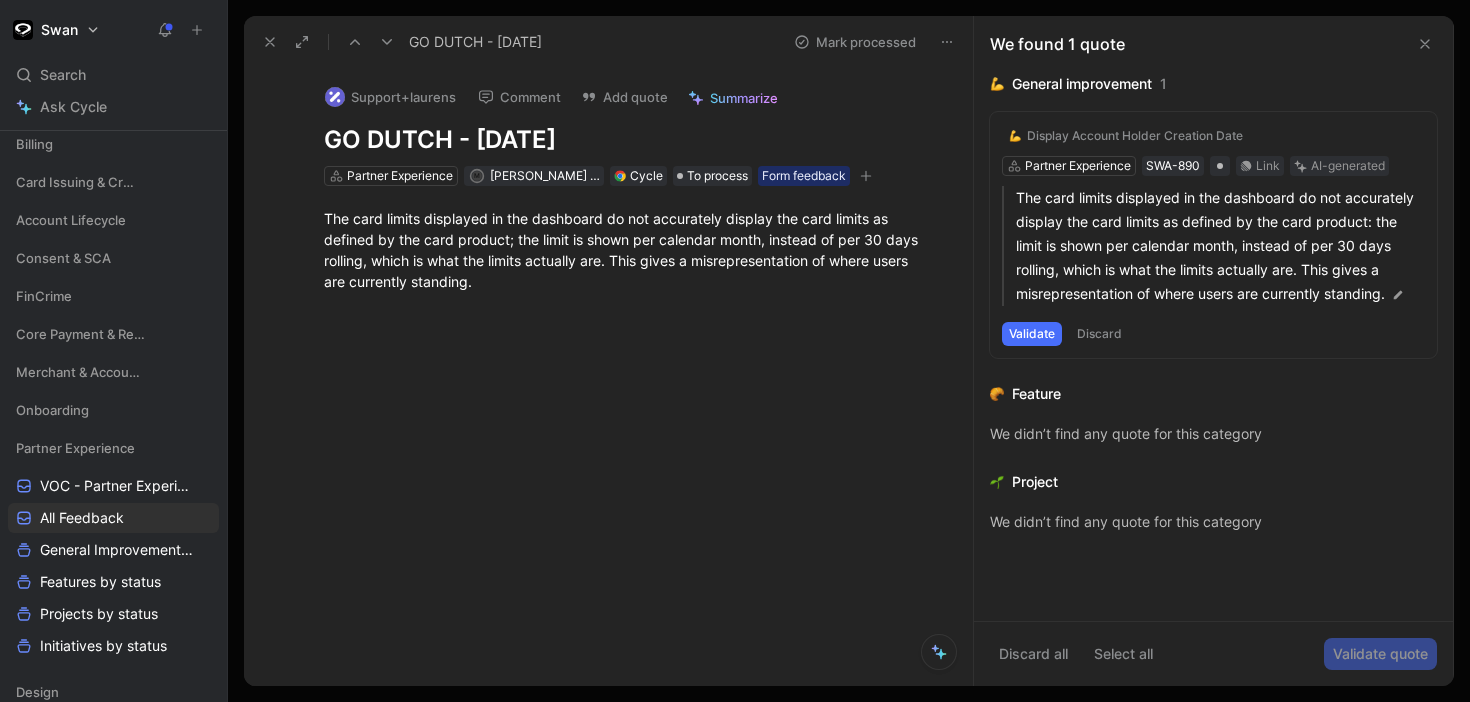click on "Display Account Holder Creation Date" at bounding box center (1135, 136) 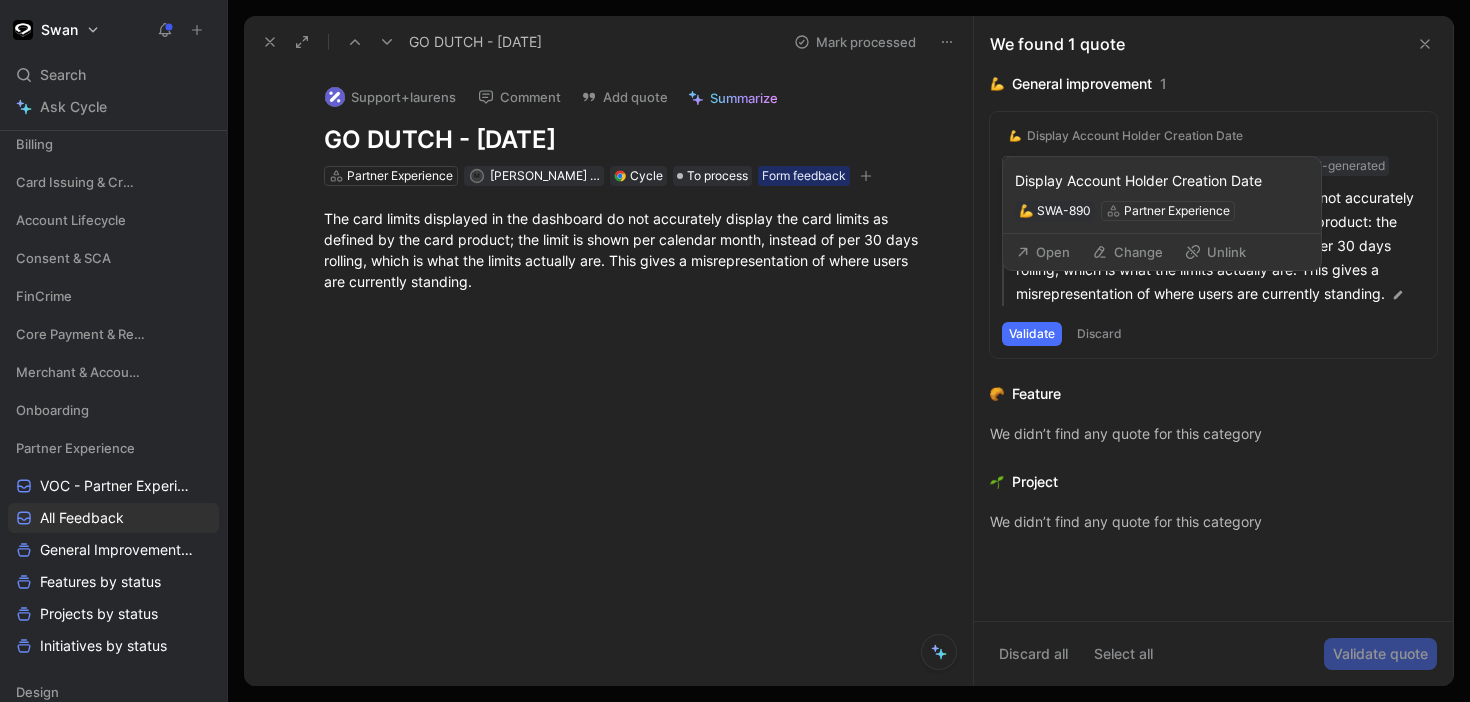 click on "Unlink" at bounding box center (1215, 252) 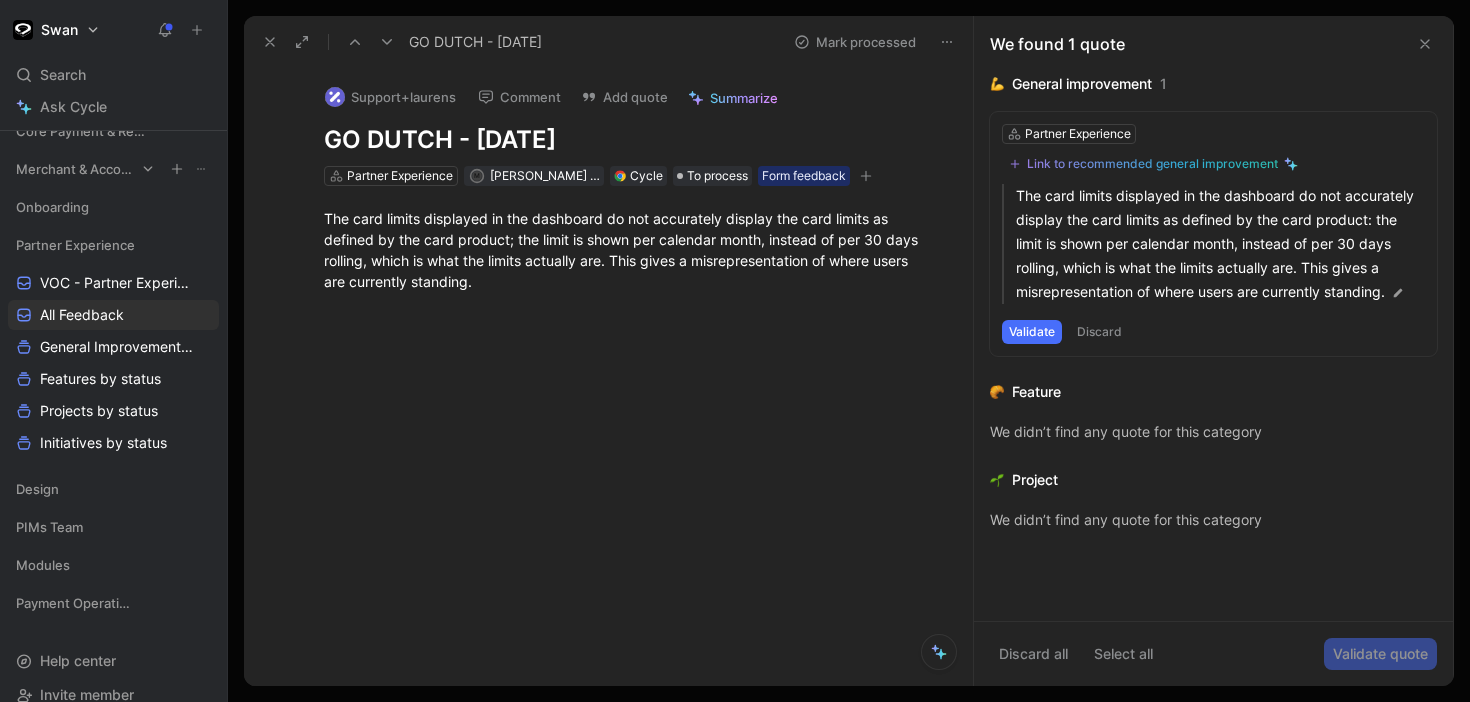 scroll, scrollTop: 595, scrollLeft: 0, axis: vertical 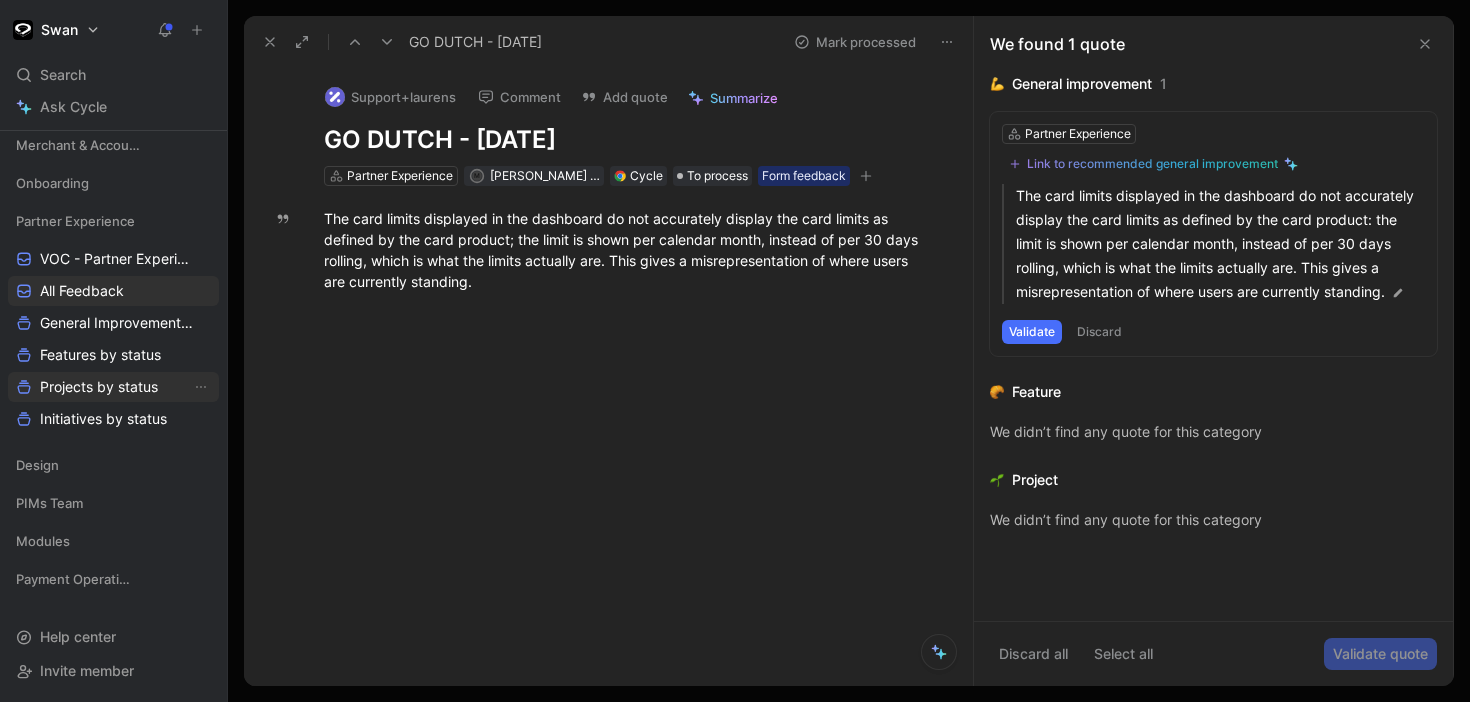 click on "Projects by status" at bounding box center (99, 387) 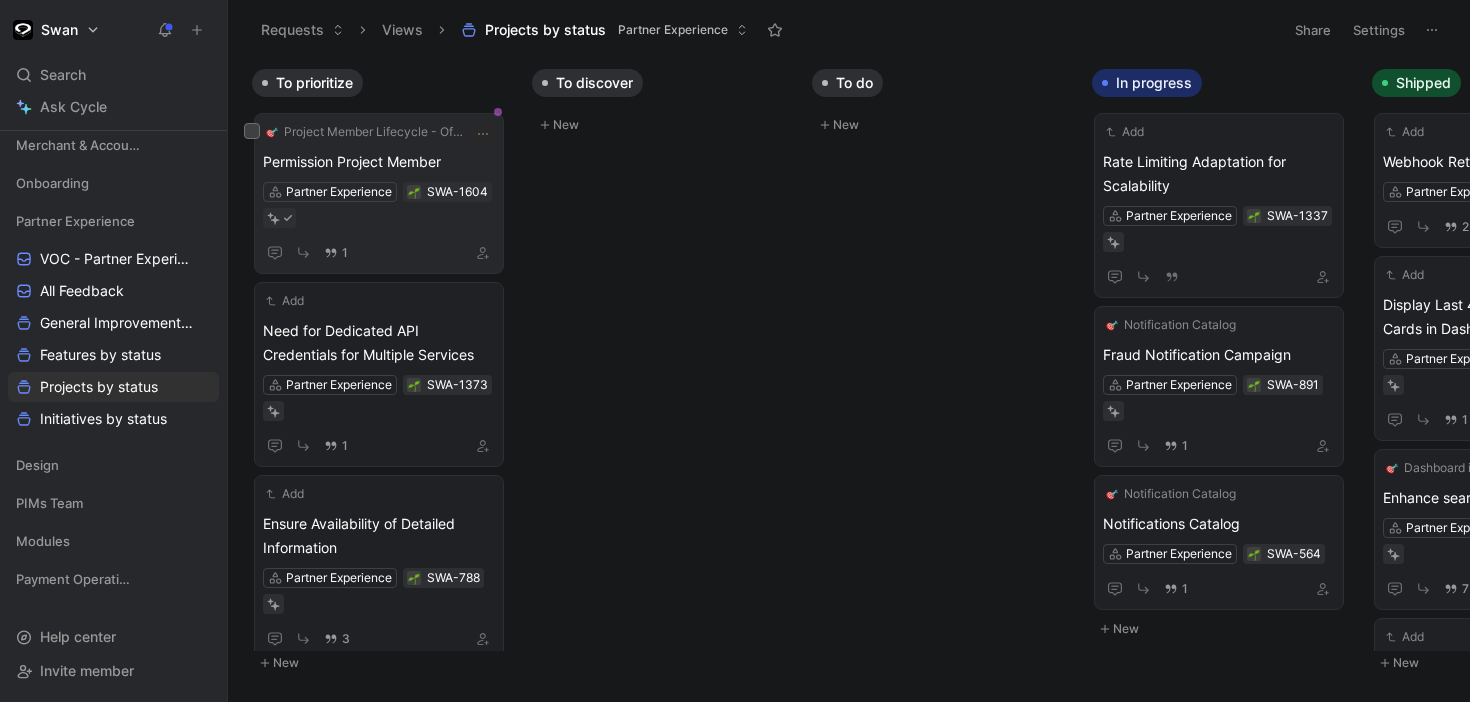 click on "1" at bounding box center (379, 252) 